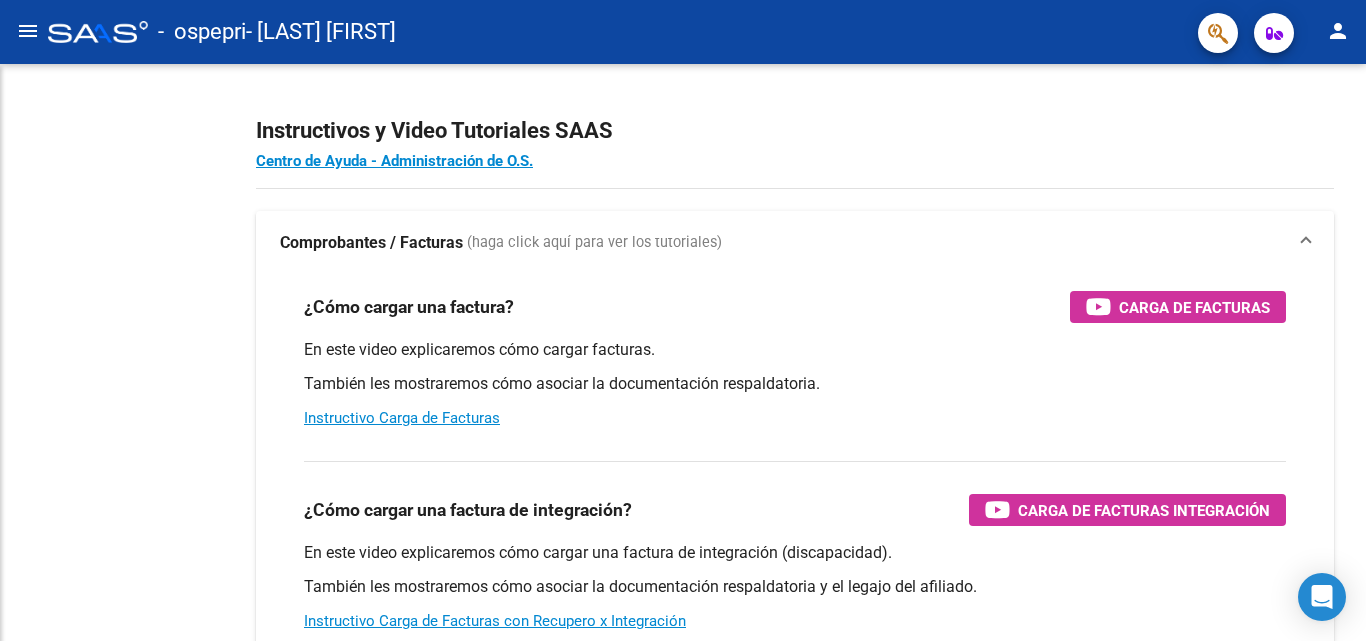 scroll, scrollTop: 0, scrollLeft: 0, axis: both 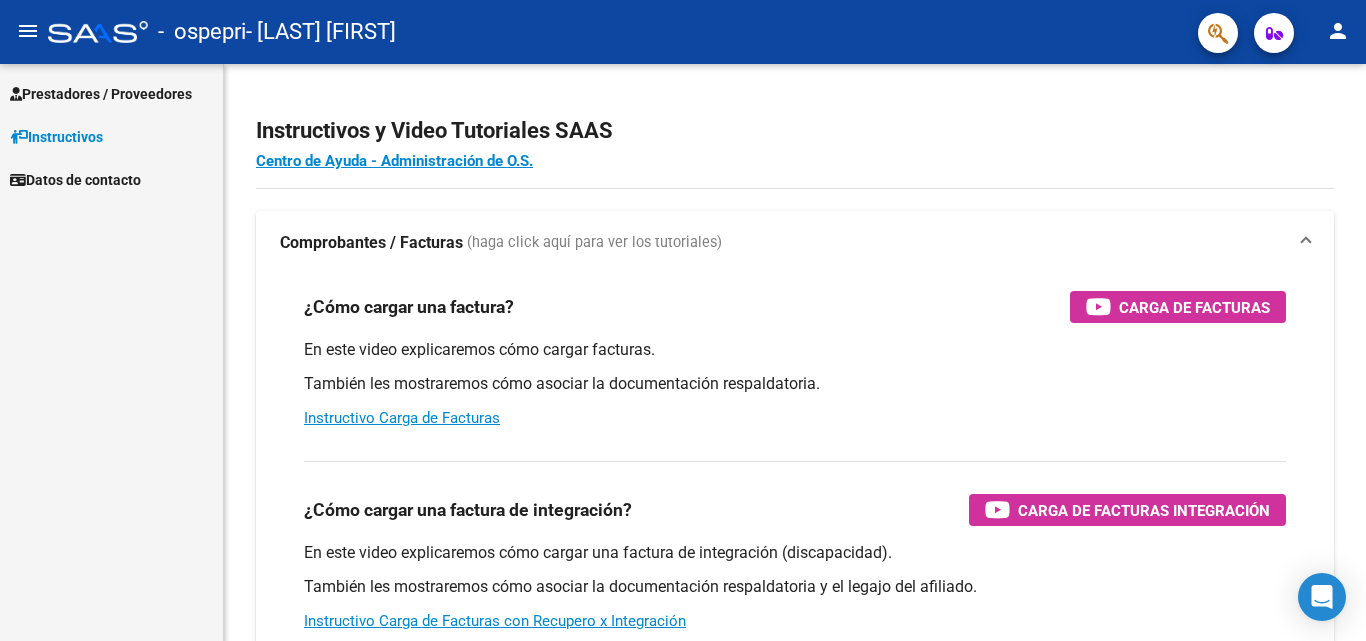 drag, startPoint x: 100, startPoint y: 258, endPoint x: 101, endPoint y: 240, distance: 18.027756 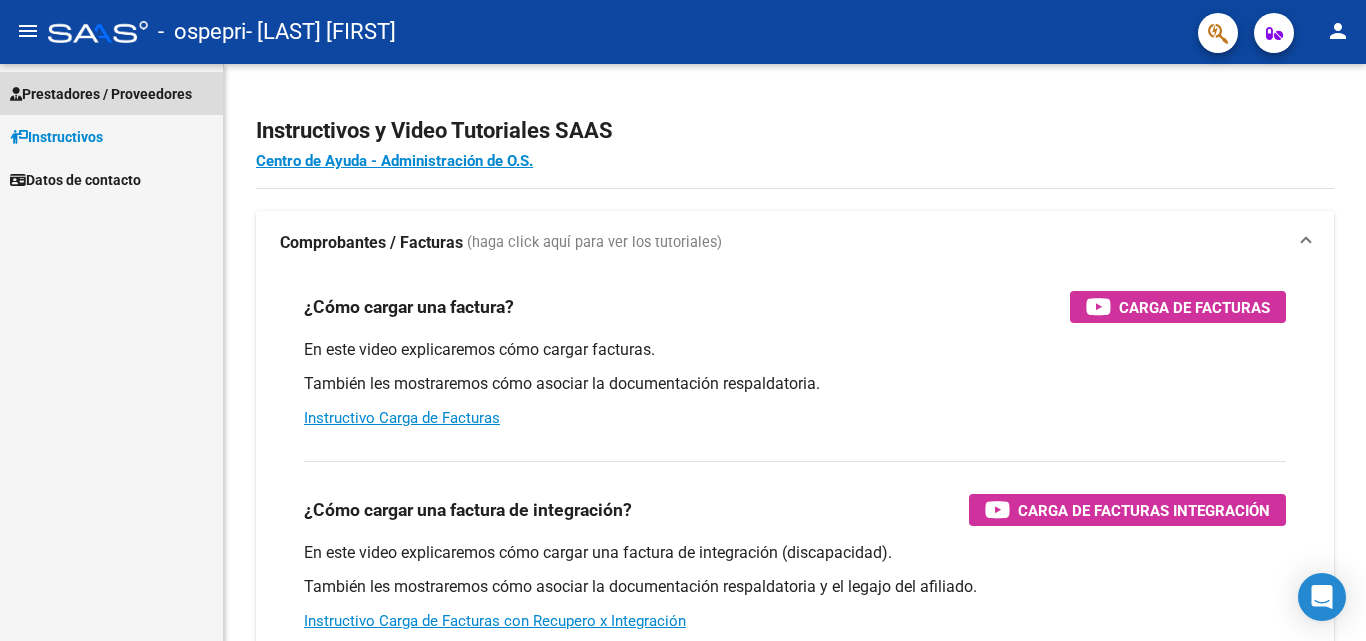 click on "Prestadores / Proveedores" at bounding box center [101, 94] 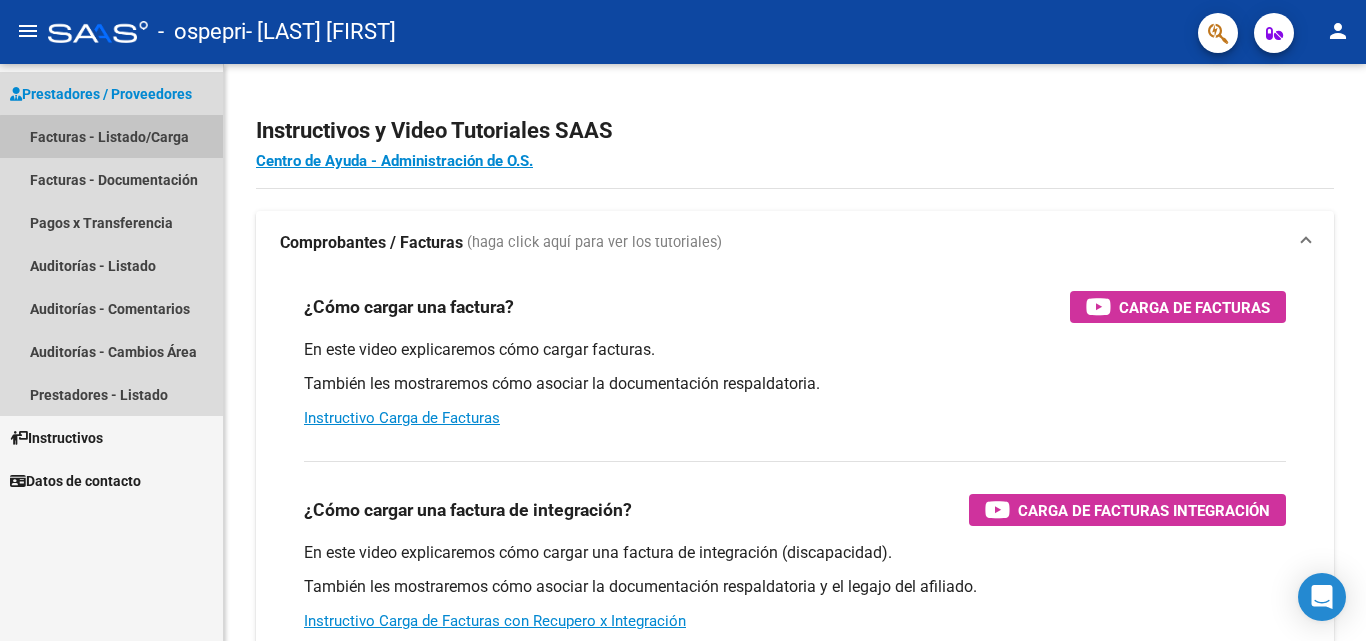click on "Facturas - Listado/Carga" at bounding box center [111, 136] 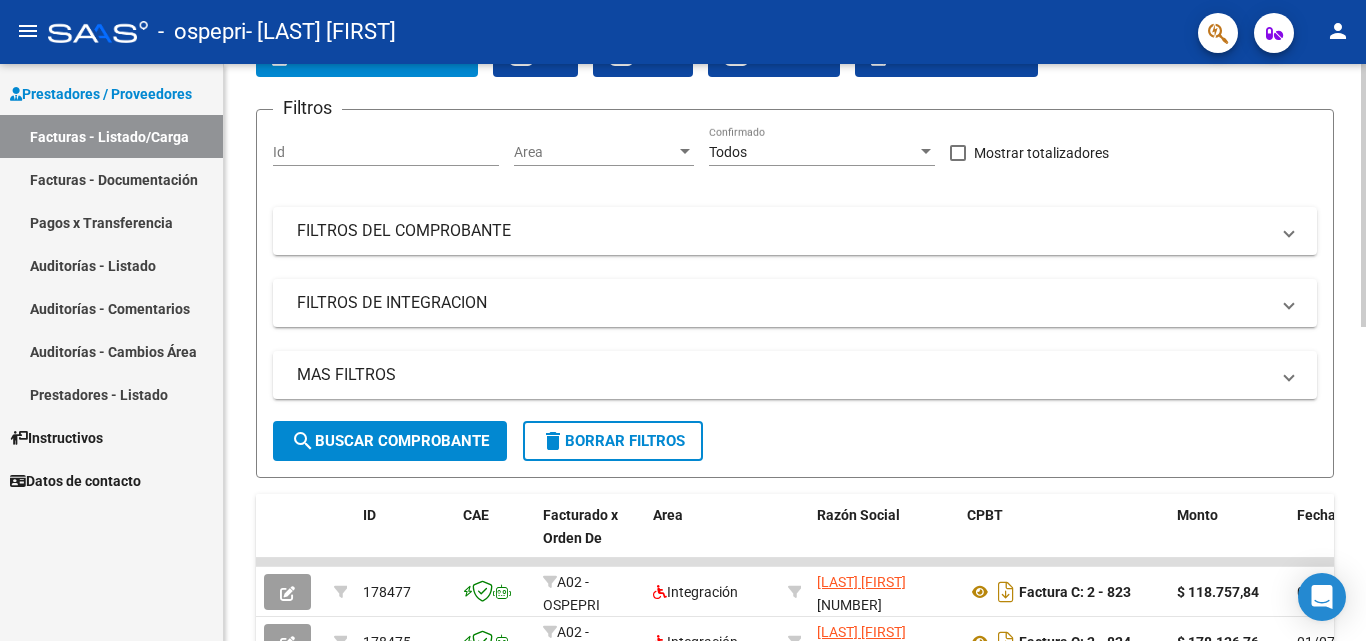 scroll, scrollTop: 100, scrollLeft: 0, axis: vertical 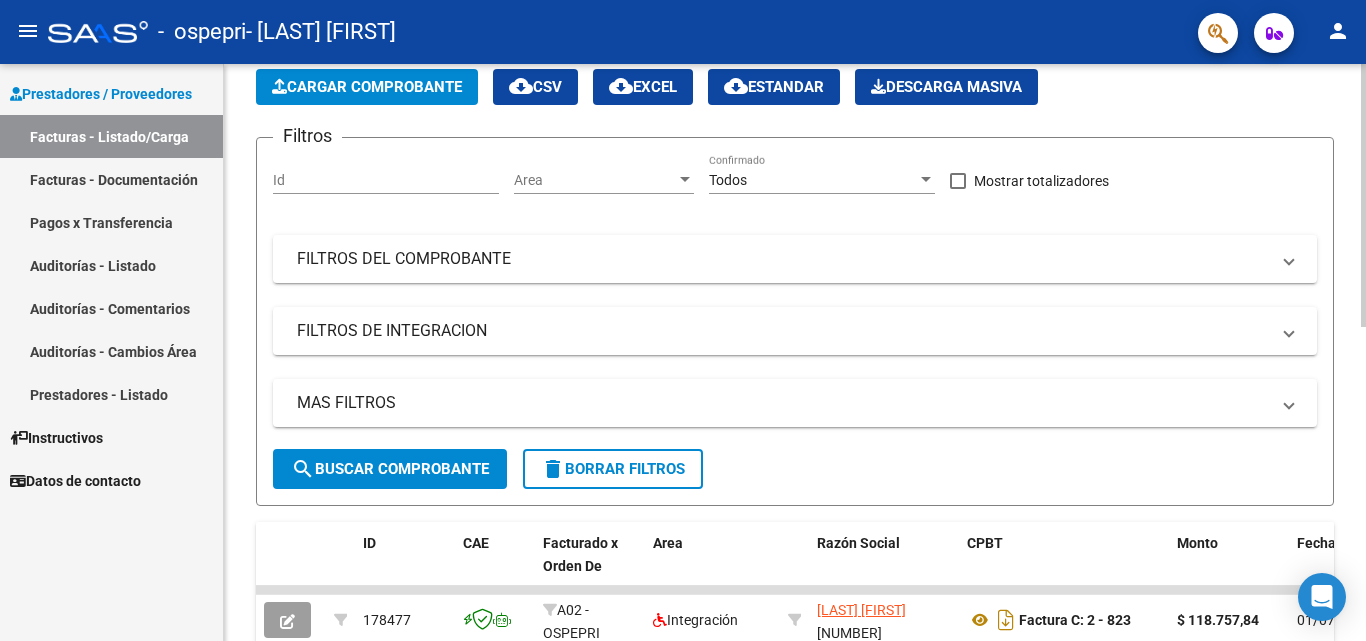 click on "Cargar Comprobante" 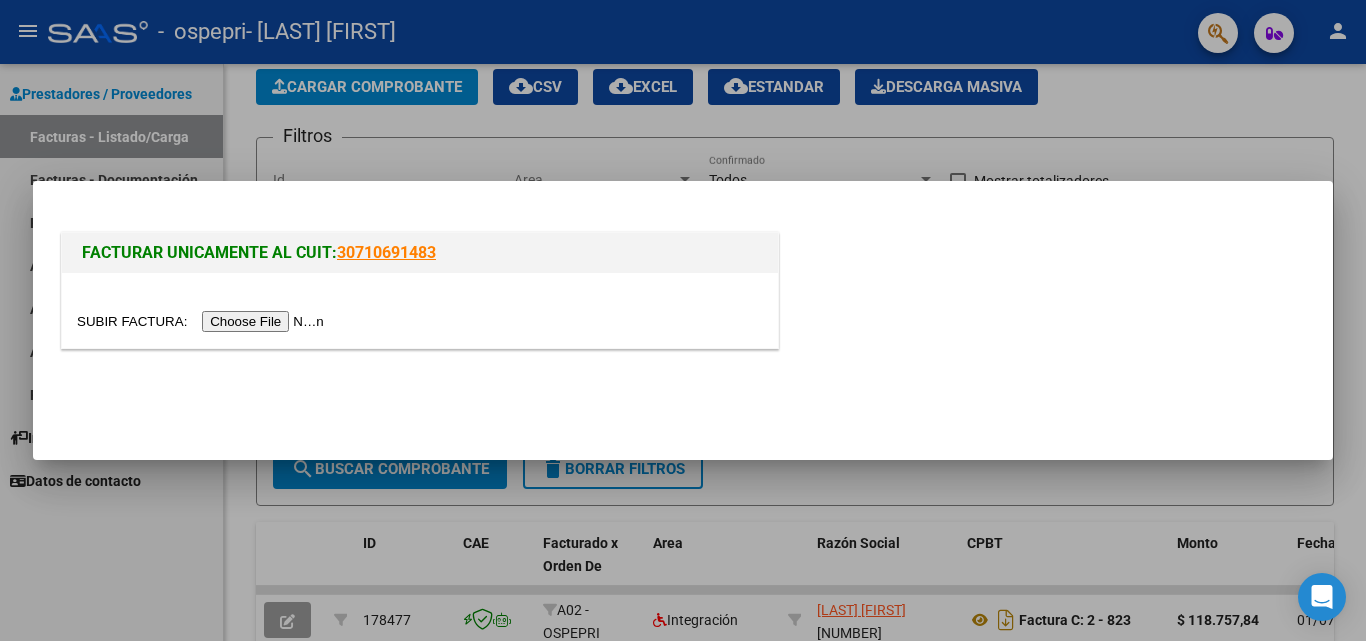 click at bounding box center (203, 321) 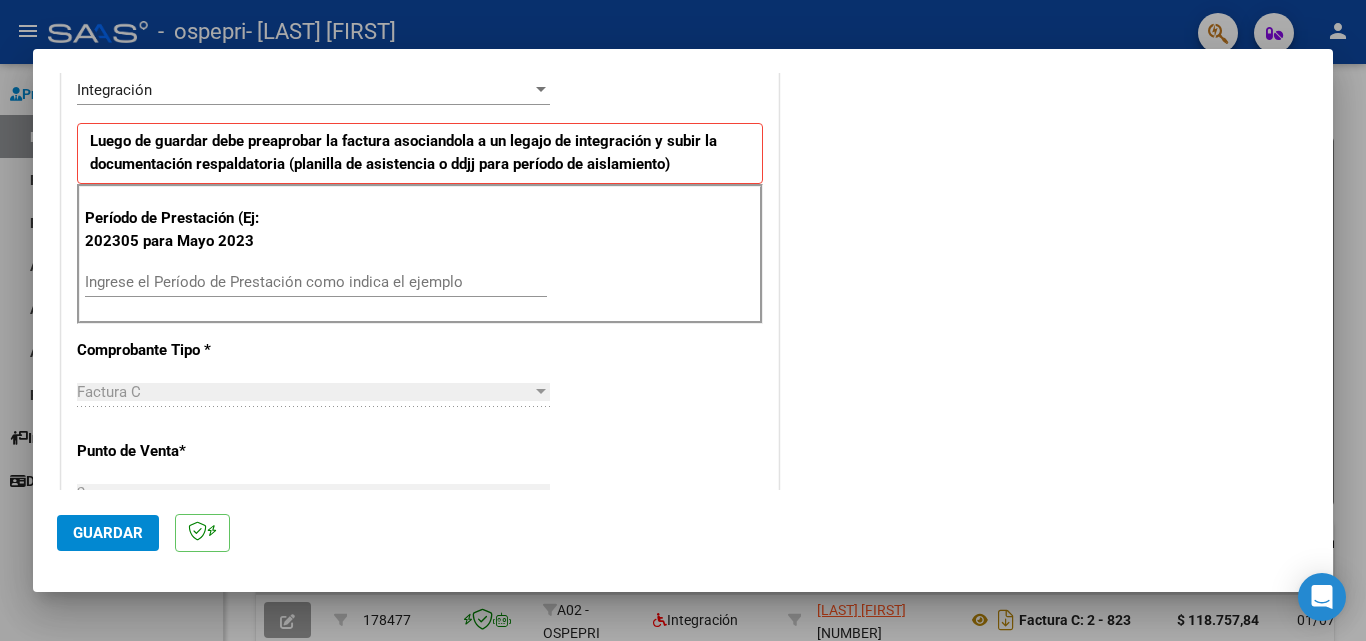 scroll, scrollTop: 500, scrollLeft: 0, axis: vertical 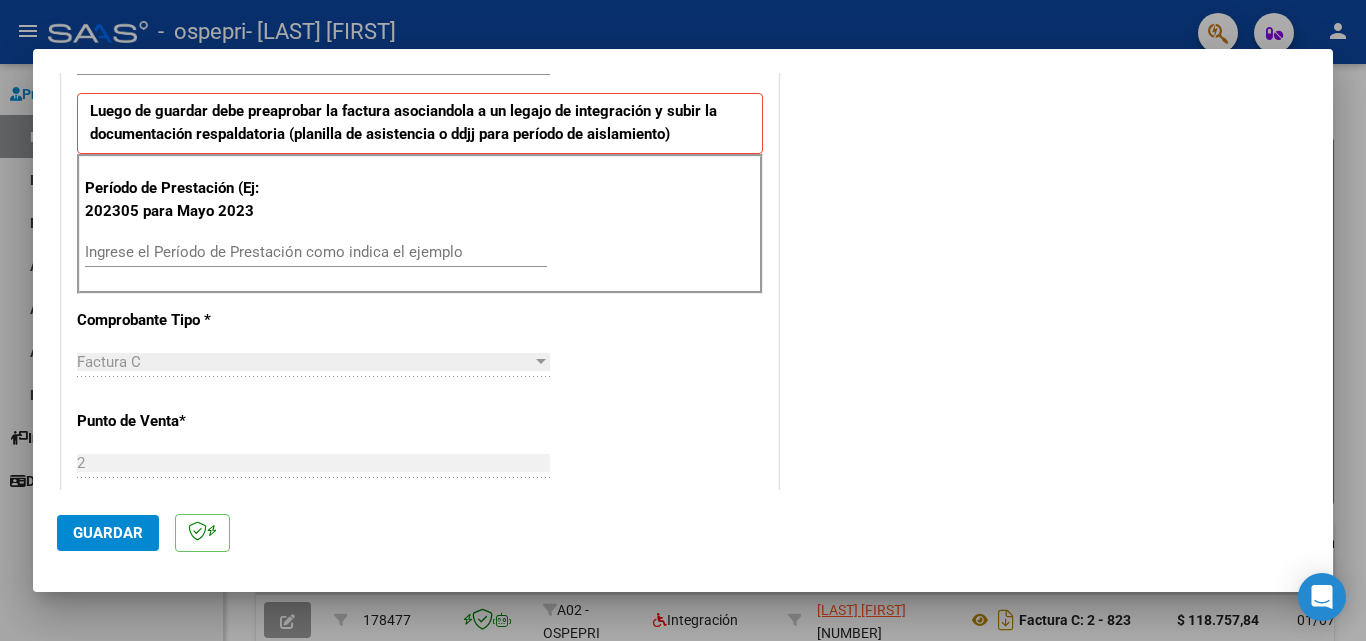 click on "Ingrese el Período de Prestación como indica el ejemplo" at bounding box center [316, 252] 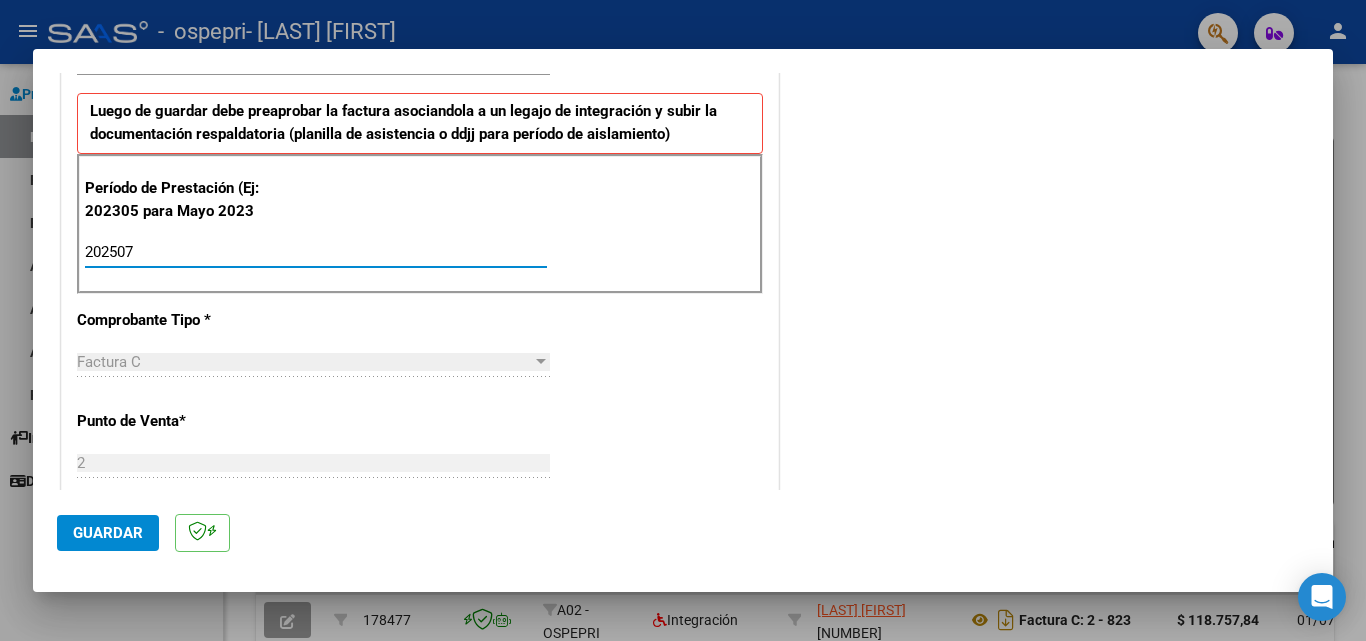 type on "202507" 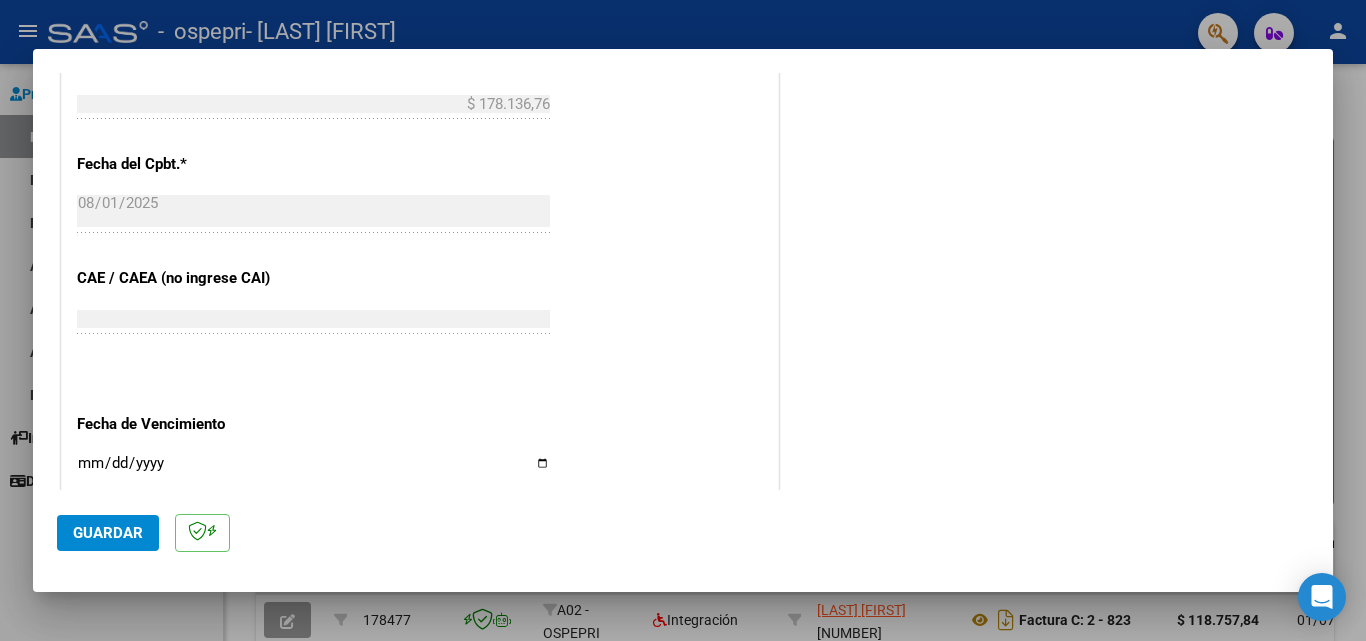 scroll, scrollTop: 1100, scrollLeft: 0, axis: vertical 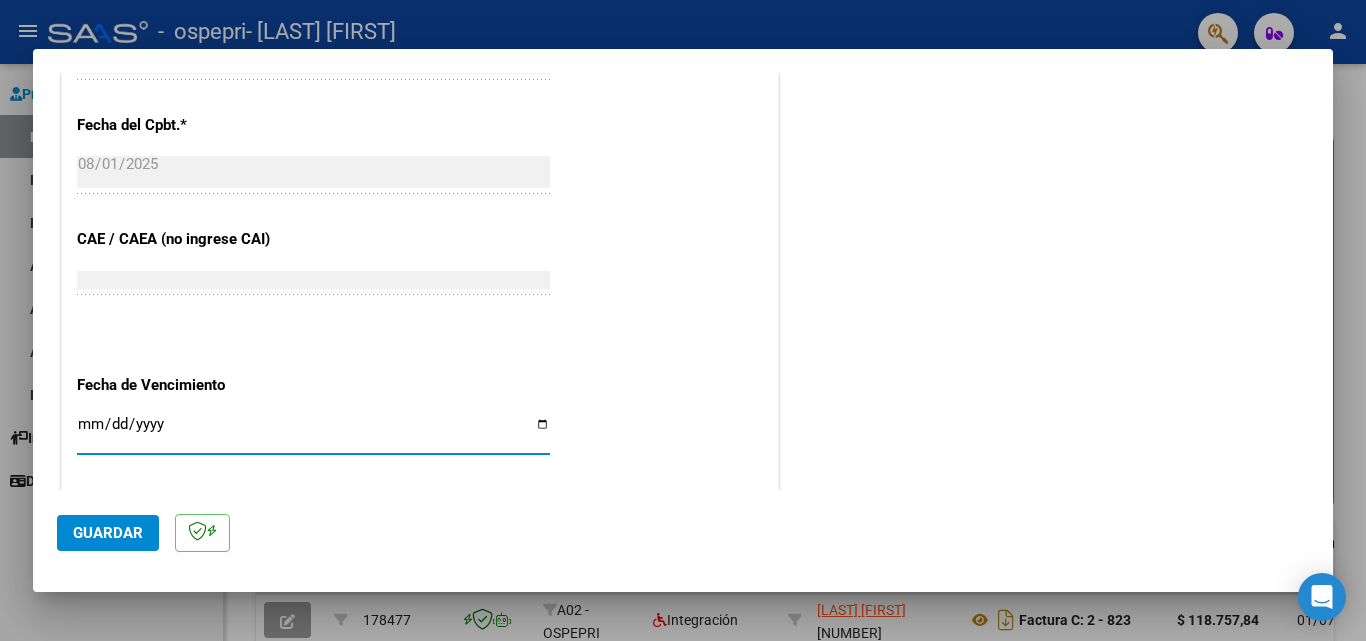 click on "Ingresar la fecha" at bounding box center [313, 432] 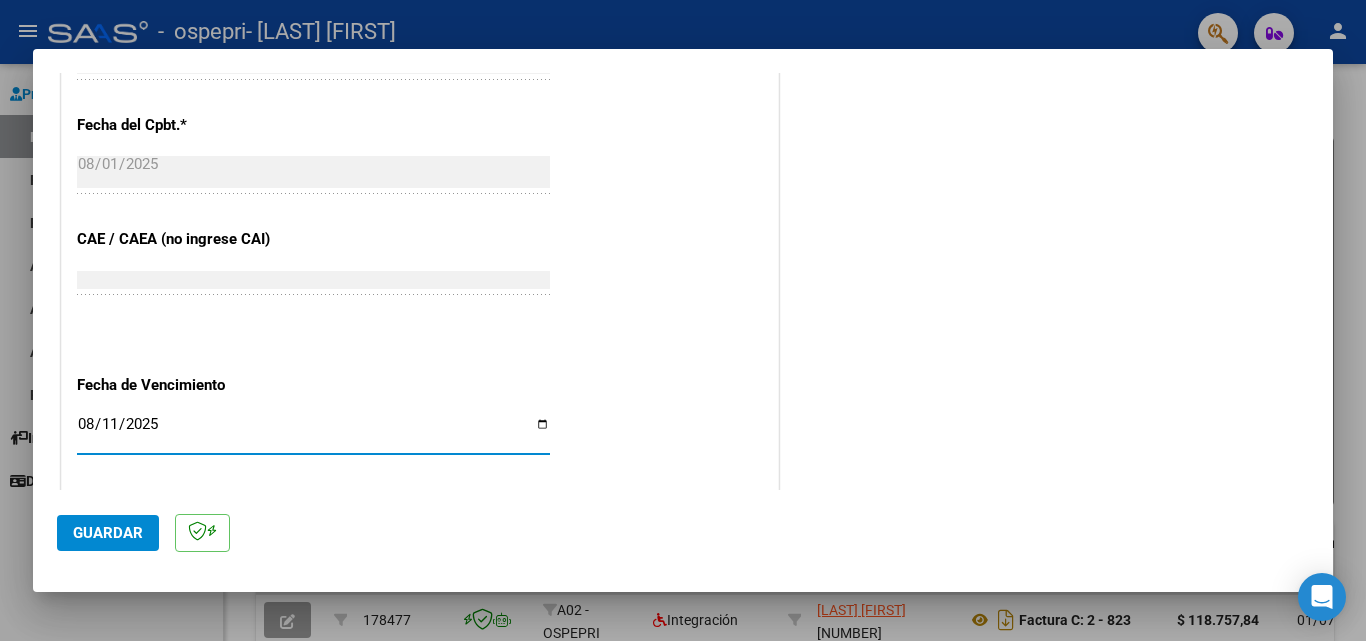 type on "2025-08-11" 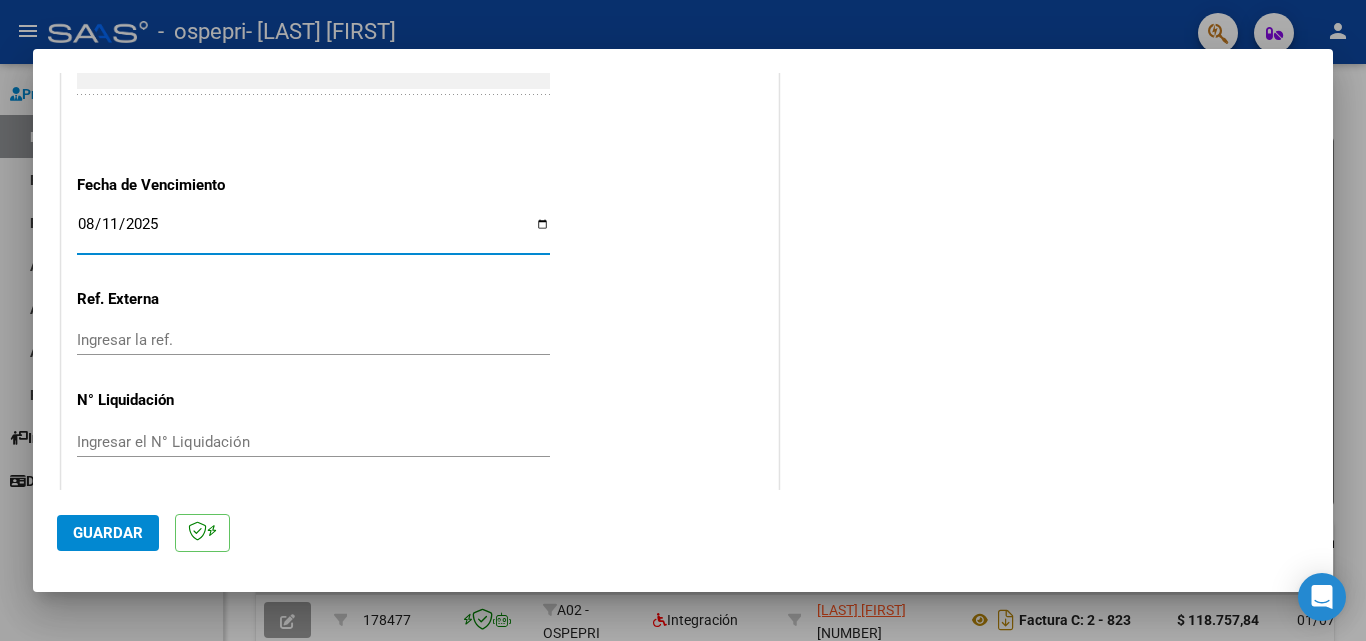 scroll, scrollTop: 1305, scrollLeft: 0, axis: vertical 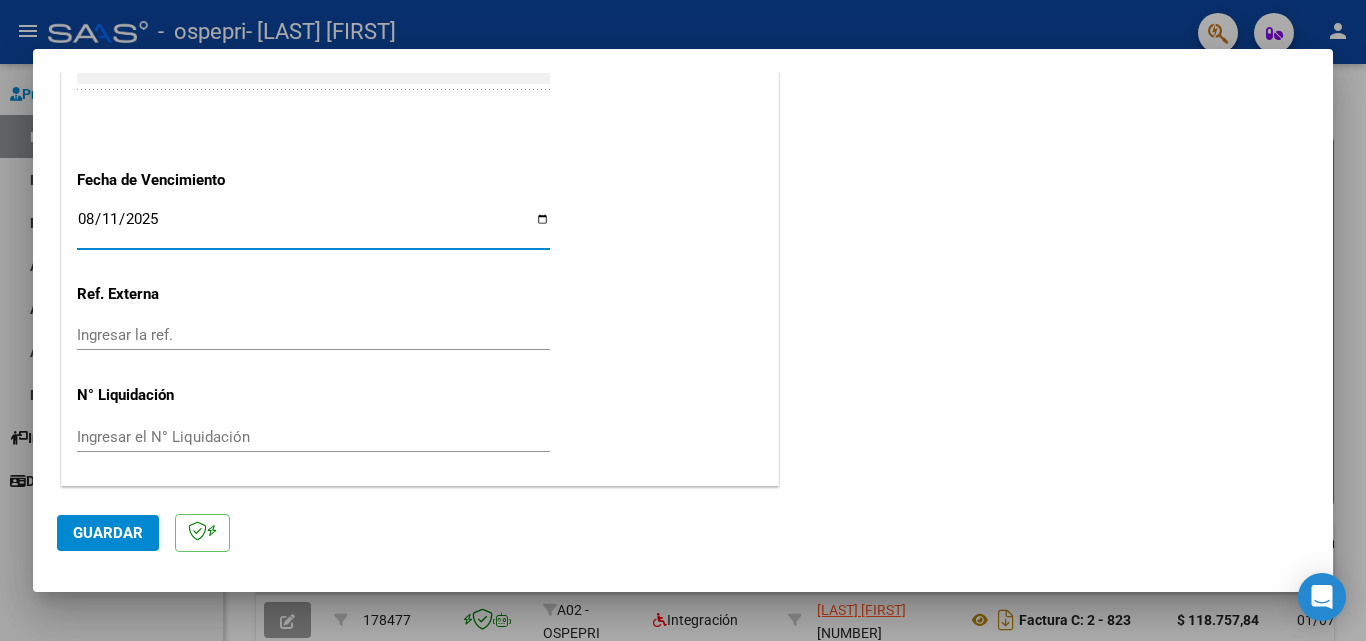 click on "Guardar" 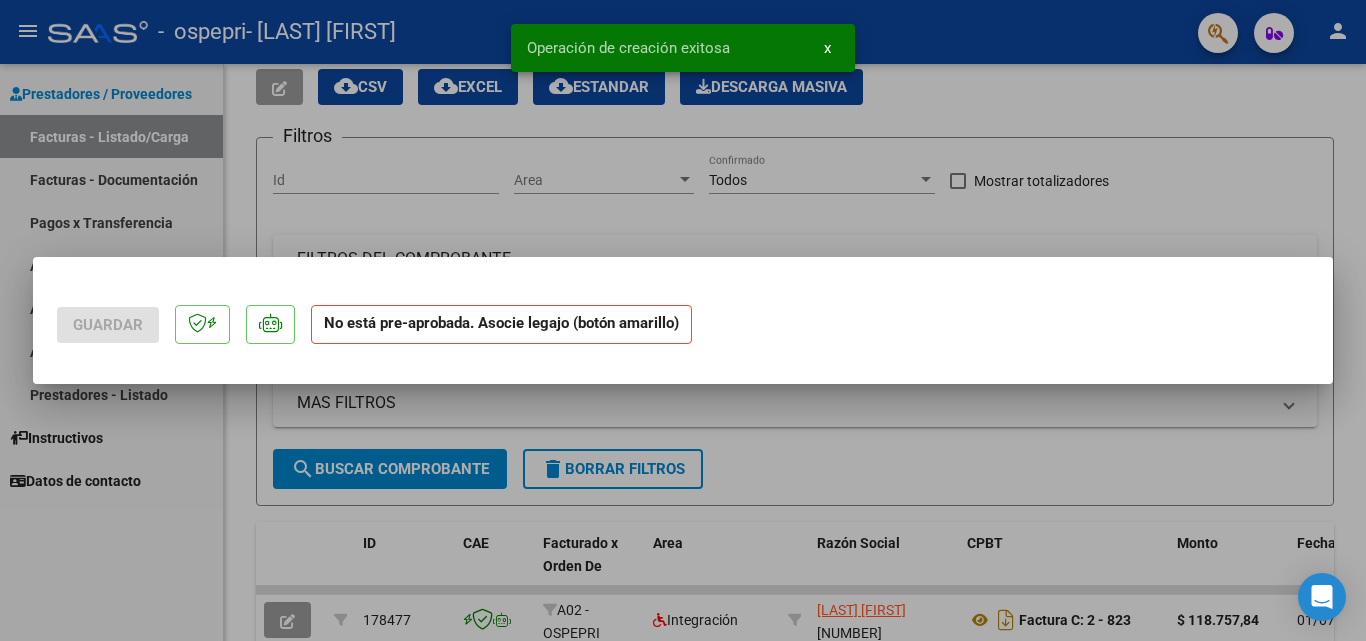 scroll, scrollTop: 0, scrollLeft: 0, axis: both 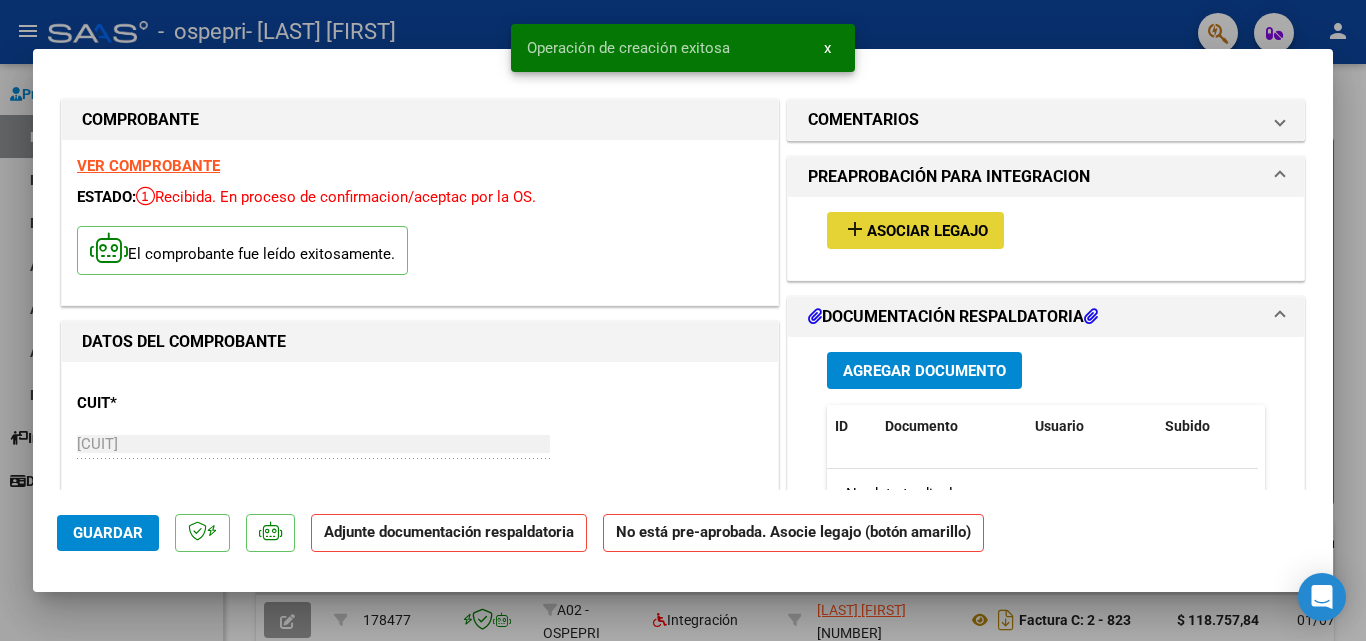 click on "Asociar Legajo" at bounding box center [927, 231] 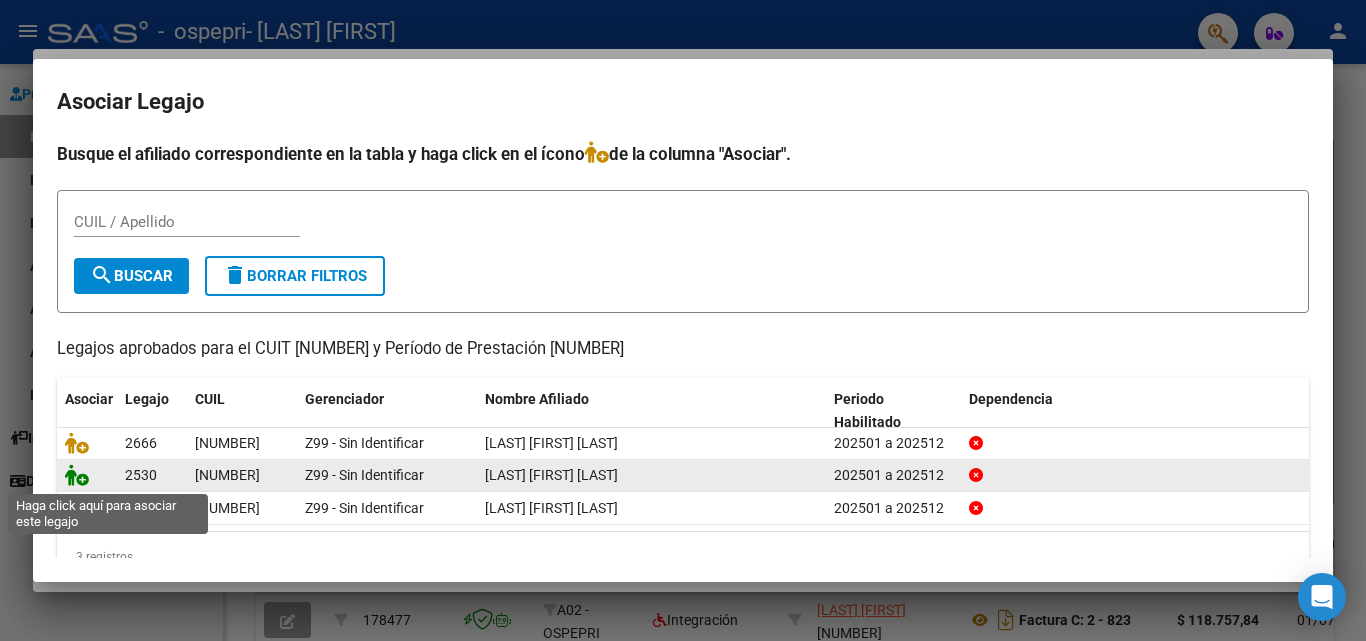 click 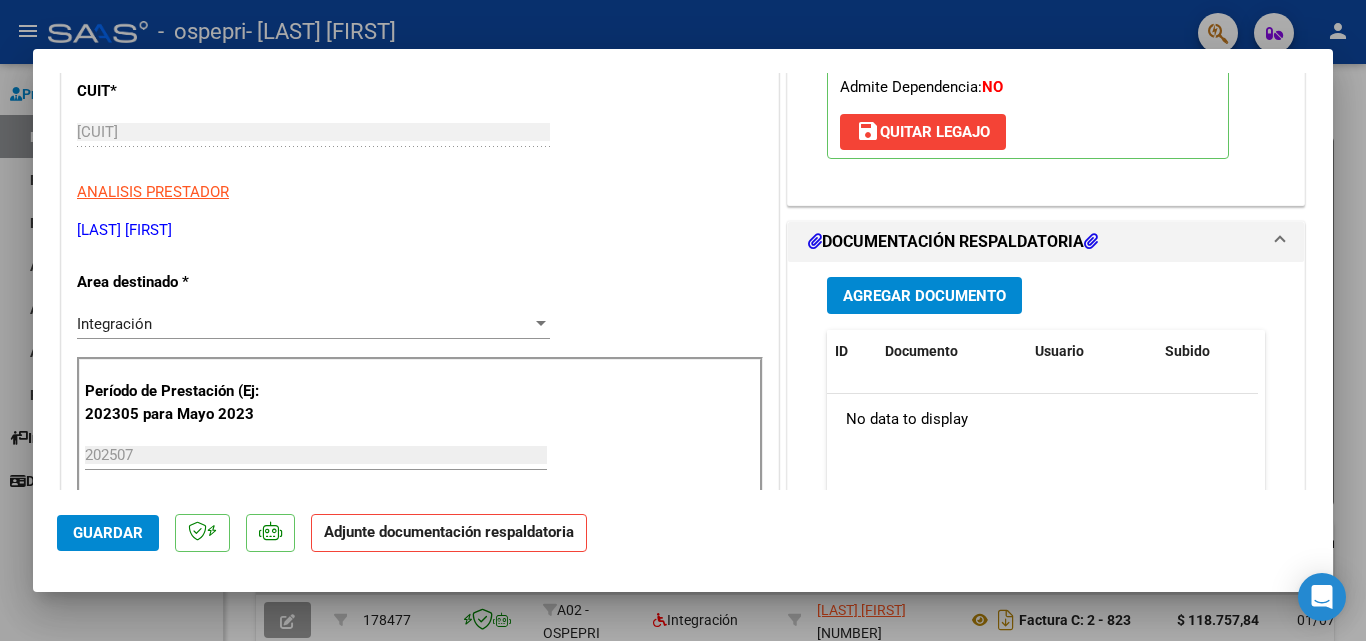 scroll, scrollTop: 200, scrollLeft: 0, axis: vertical 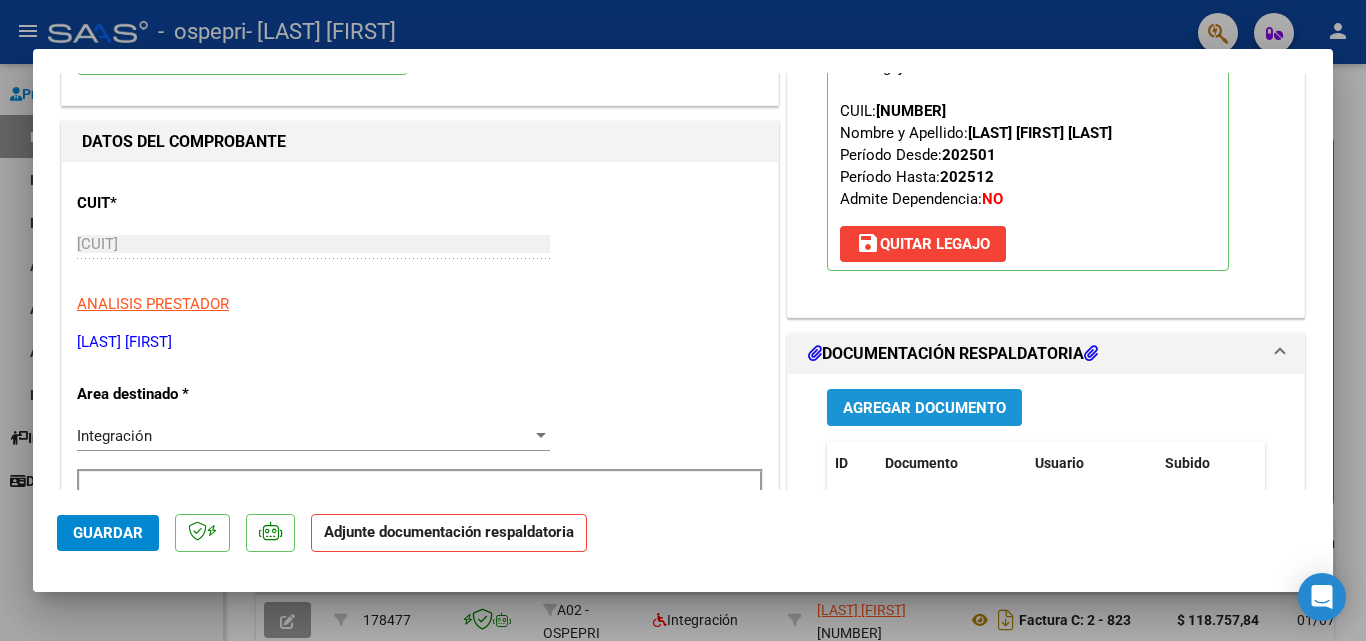 click on "Agregar Documento" at bounding box center (924, 408) 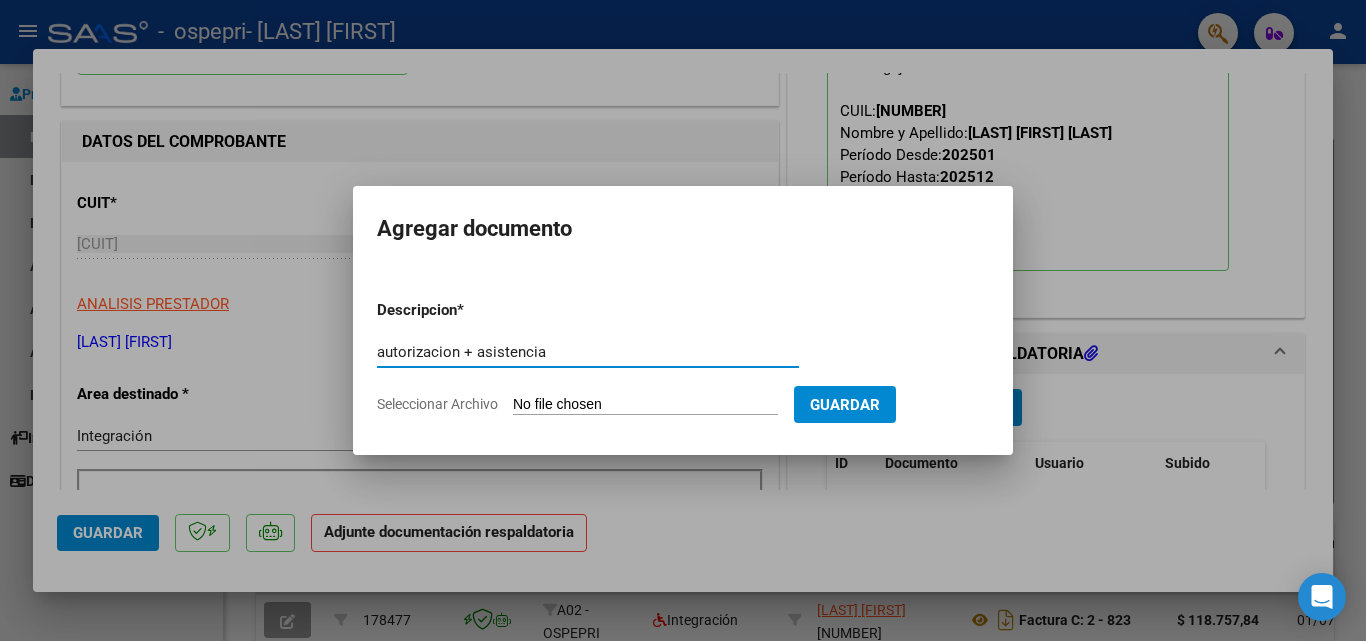 type on "autorizacion + asistencia" 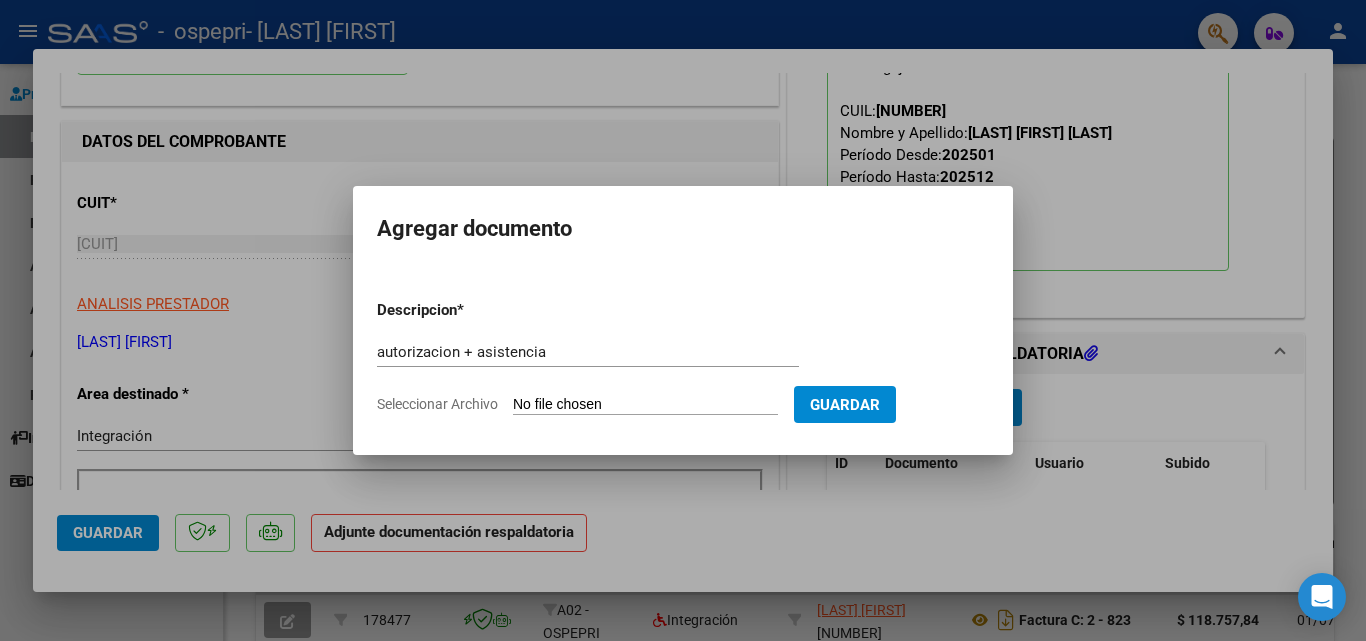 type on "C:\fakepath\AUTORIZACION + CIERRE.pdf" 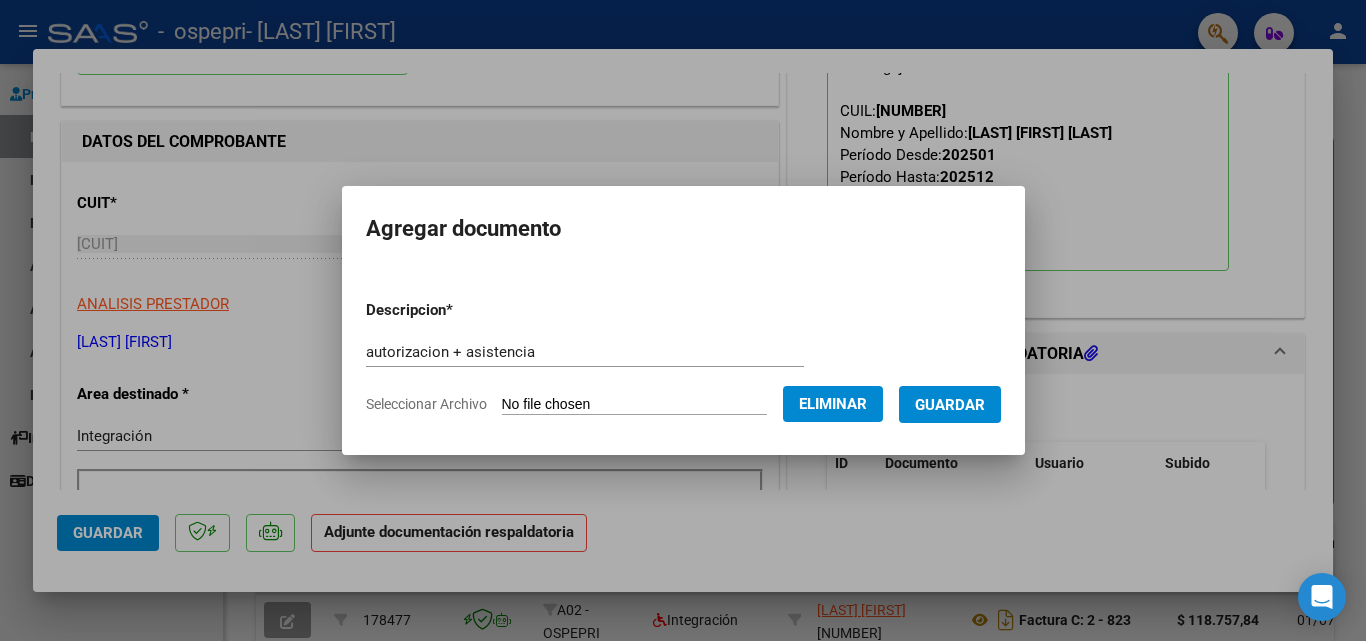 click on "Eliminar" 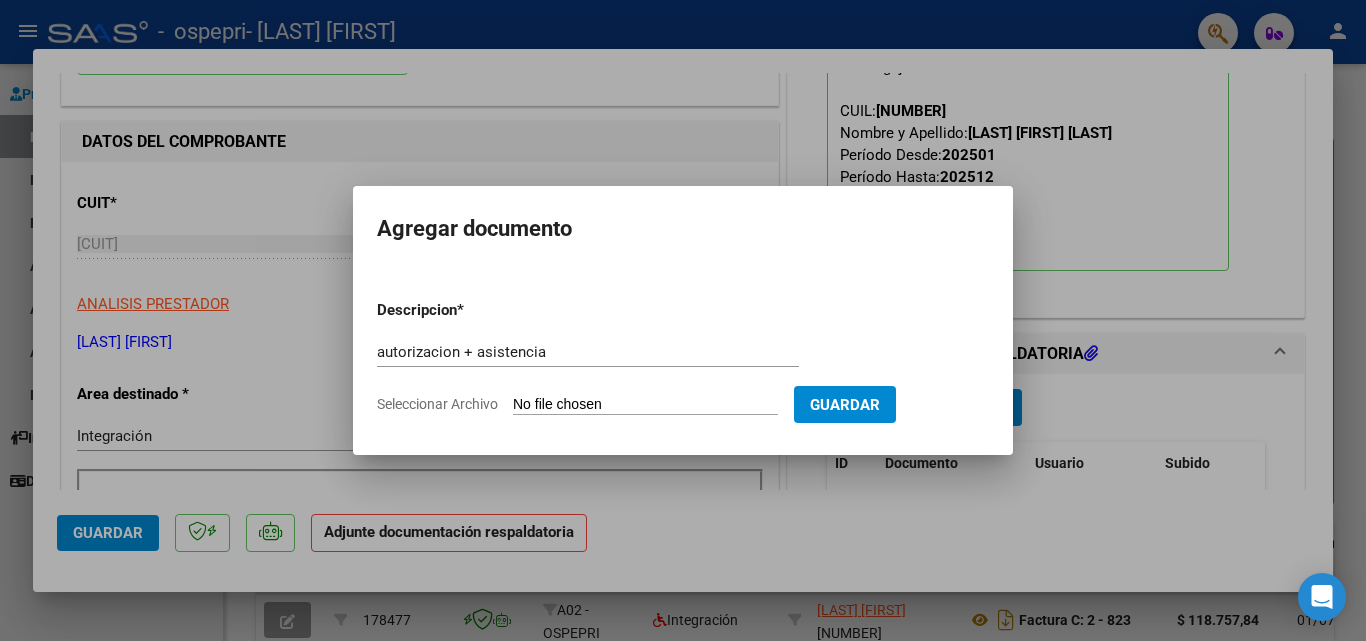 click on "Seleccionar Archivo" at bounding box center (645, 405) 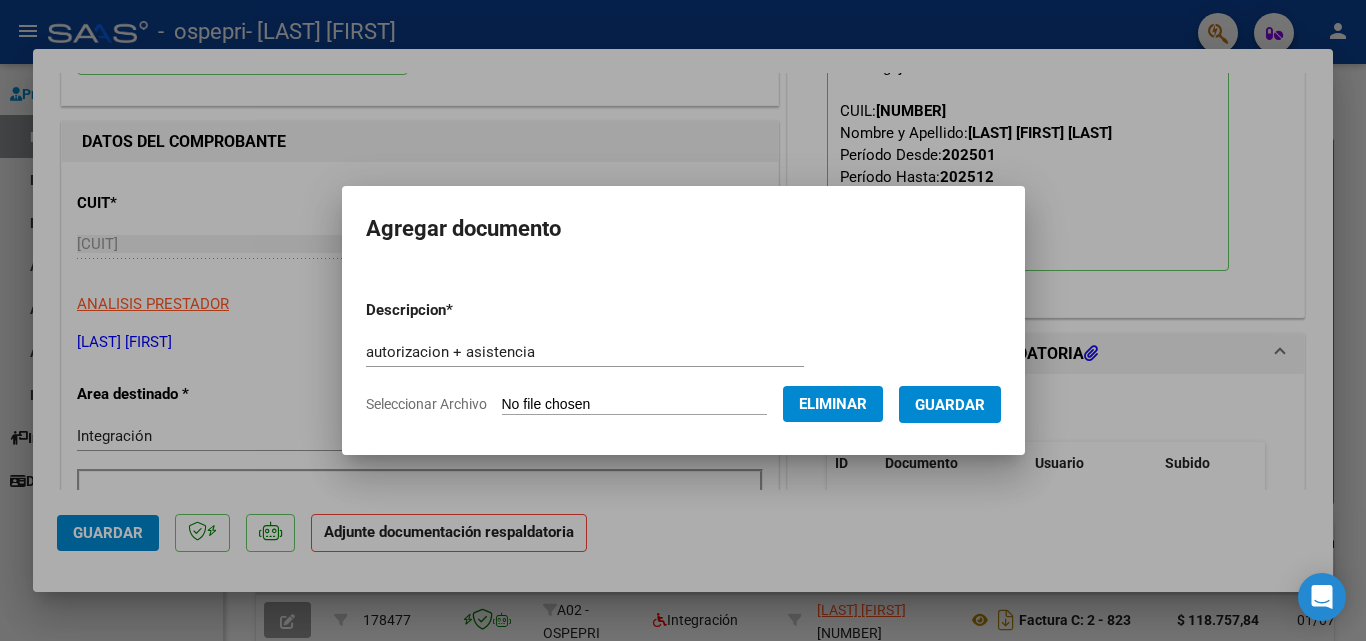 click on "Descripcion  *   autorizacion + asistencia Escriba aquí una descripcion  Seleccionar Archivo Eliminar Guardar" at bounding box center (683, 357) 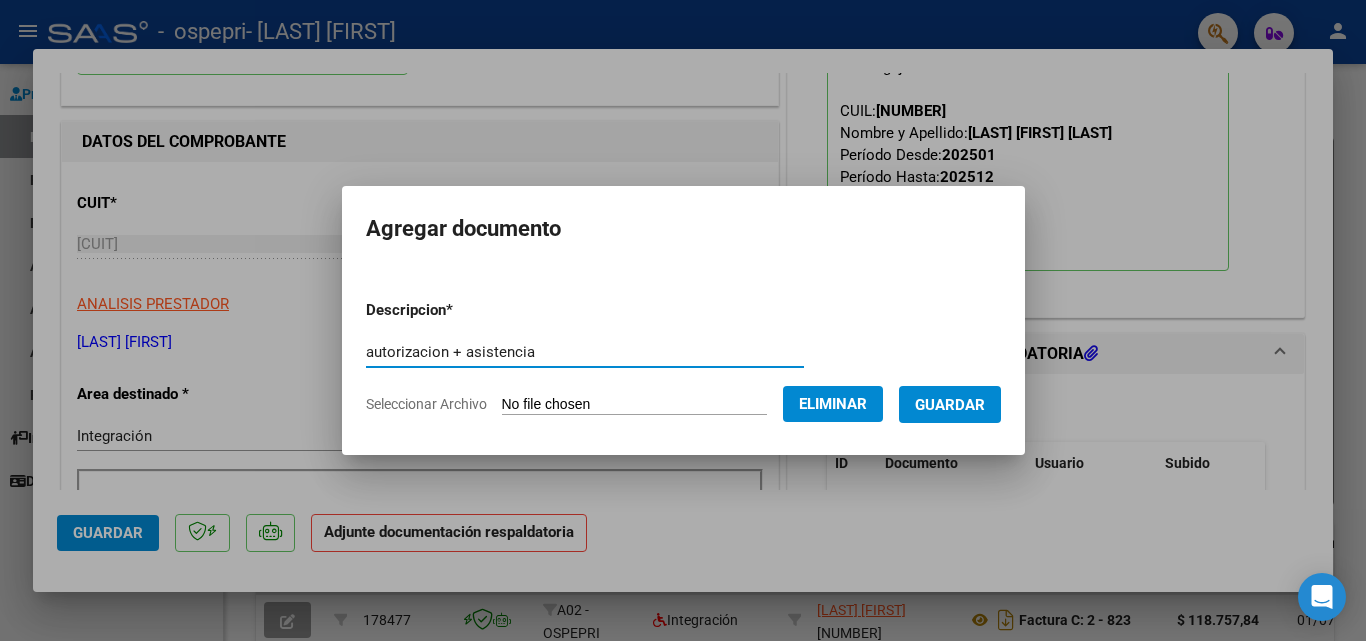 click on "autorizacion + asistencia Escriba aquí una descripcion" at bounding box center [585, 352] 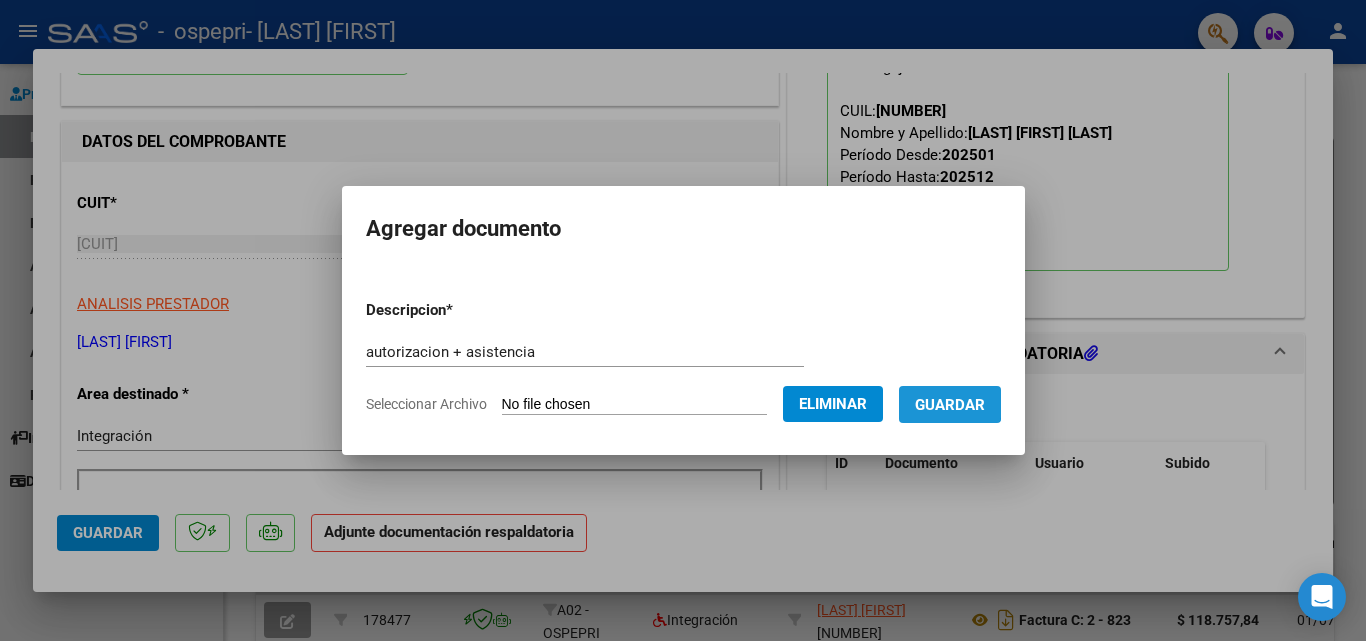 click on "Guardar" at bounding box center [950, 405] 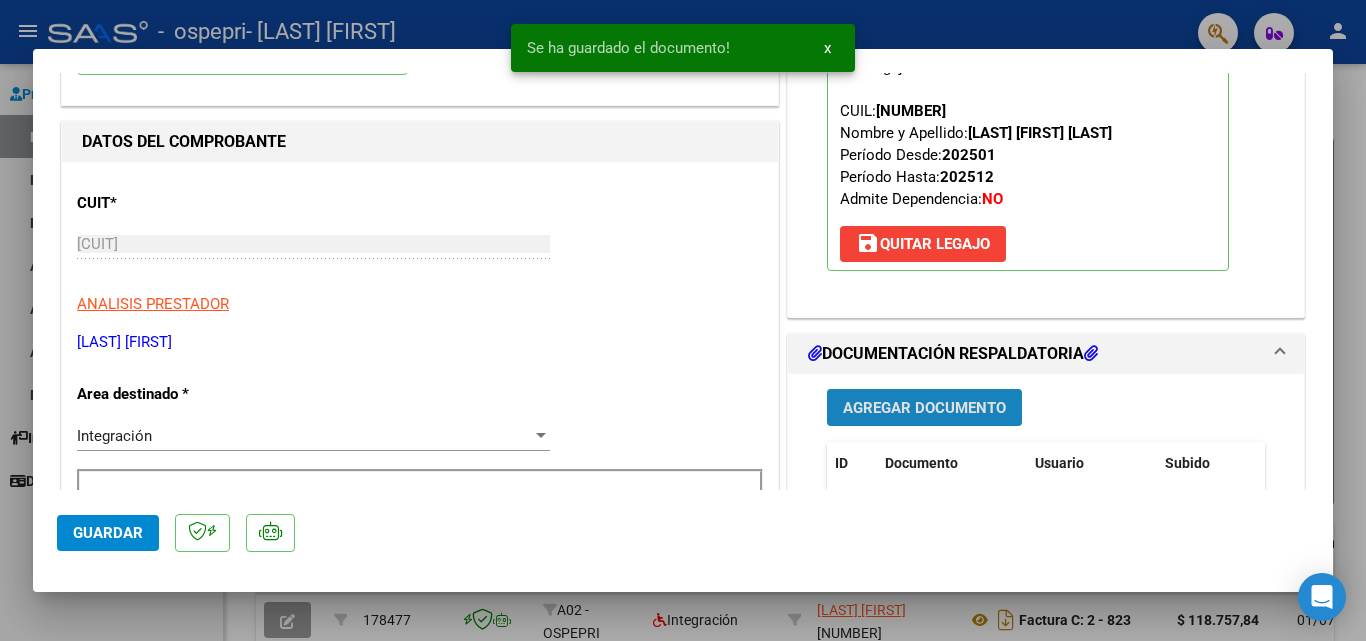 click on "Agregar Documento" at bounding box center (924, 408) 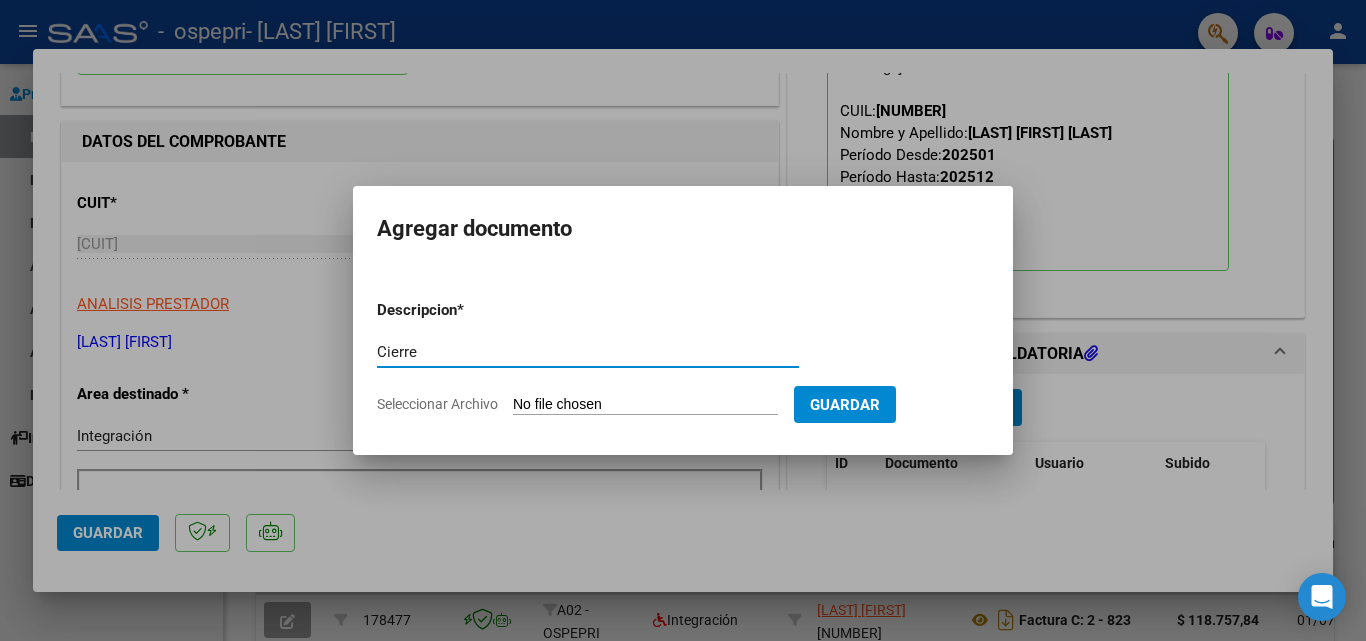 type on "Cierre" 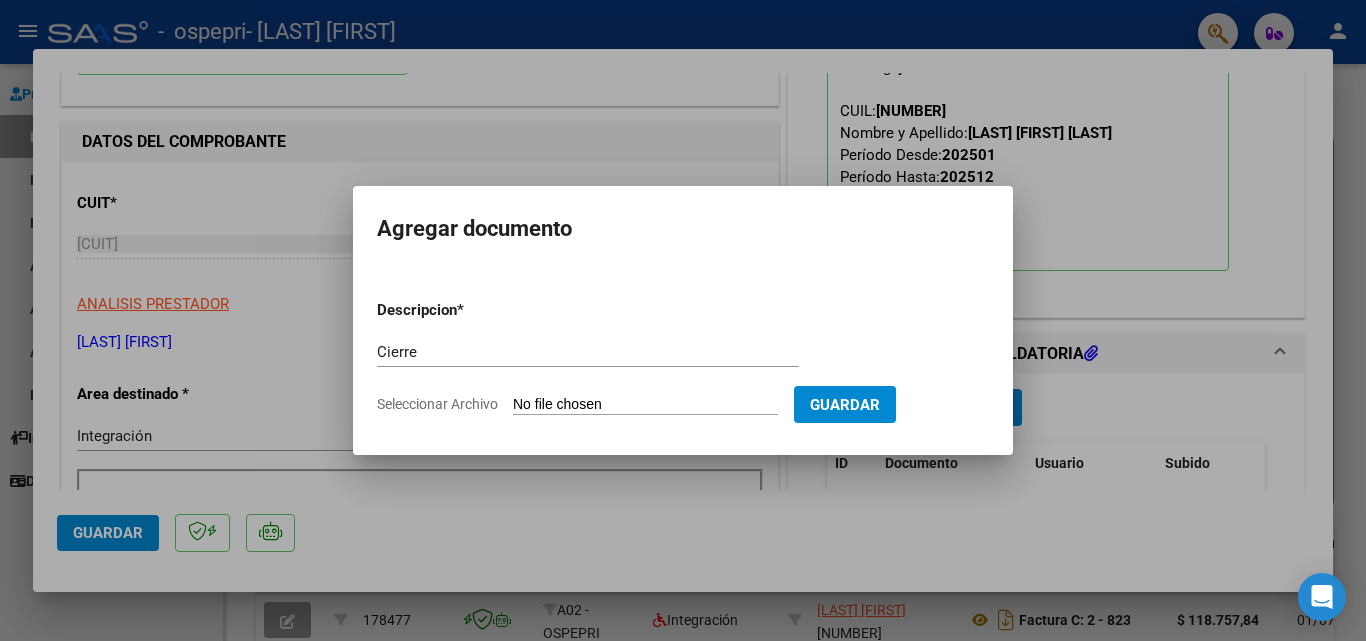 click on "Descripcion  *   Cierre Escriba aquí una descripcion  Seleccionar Archivo Guardar" at bounding box center (683, 357) 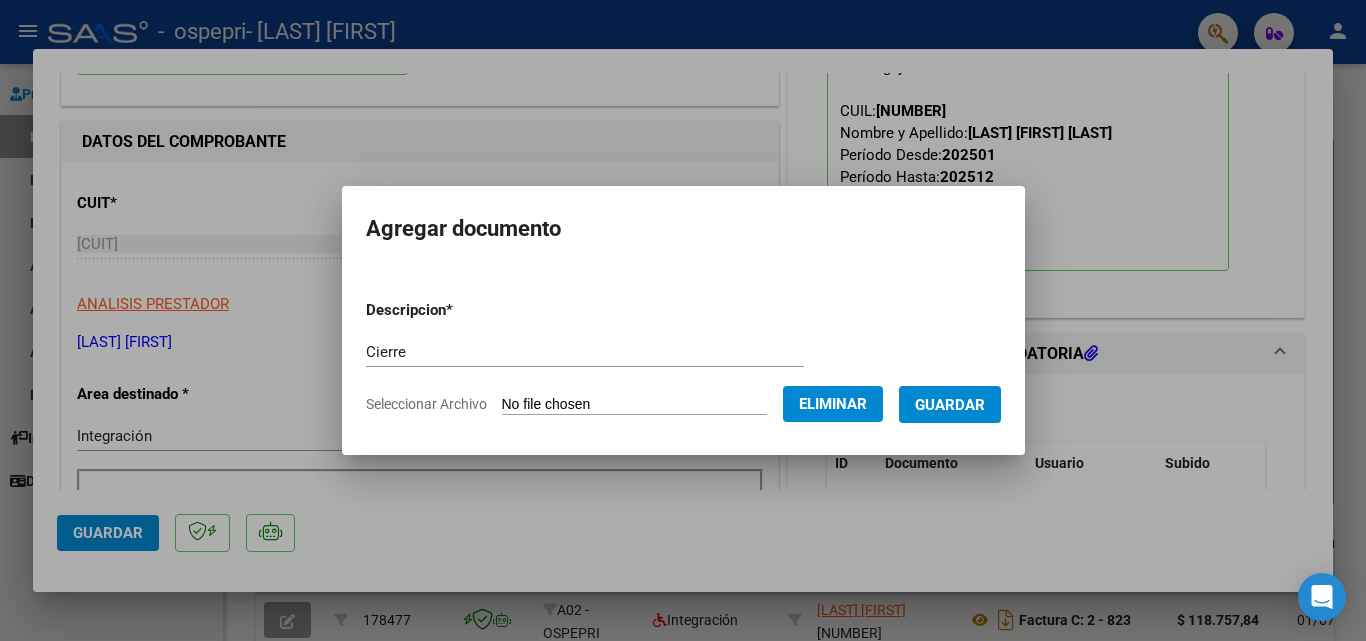 click on "Guardar" at bounding box center [950, 405] 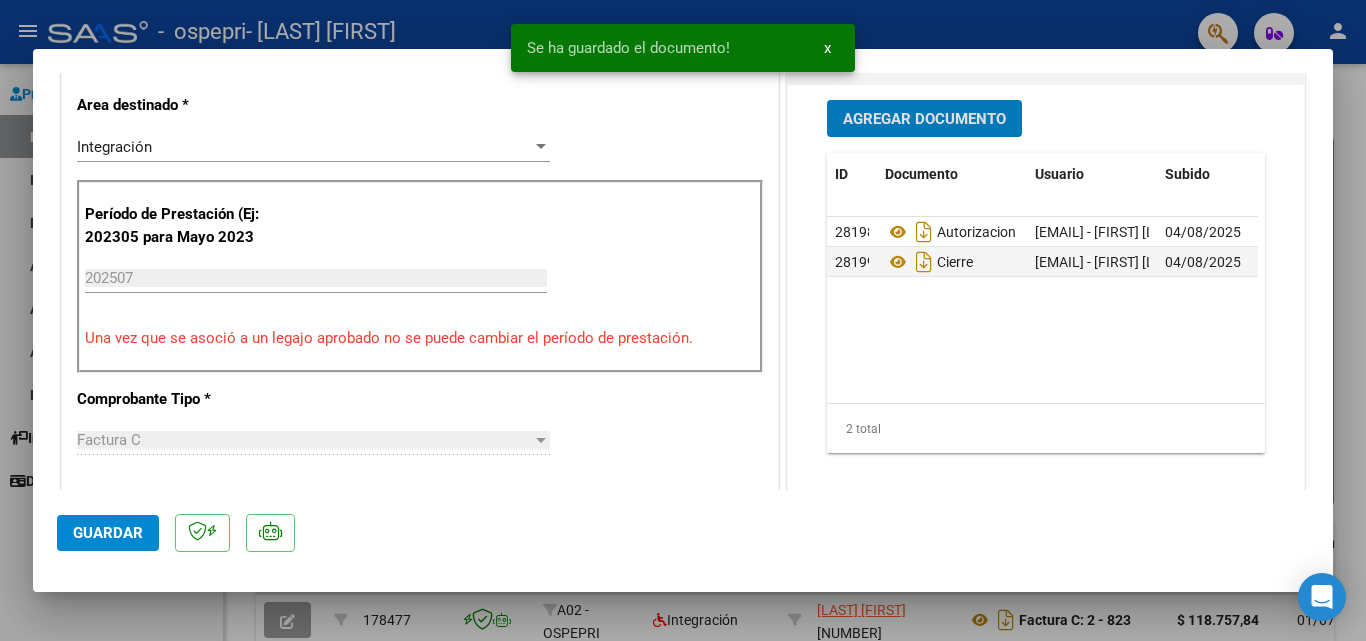 scroll, scrollTop: 600, scrollLeft: 0, axis: vertical 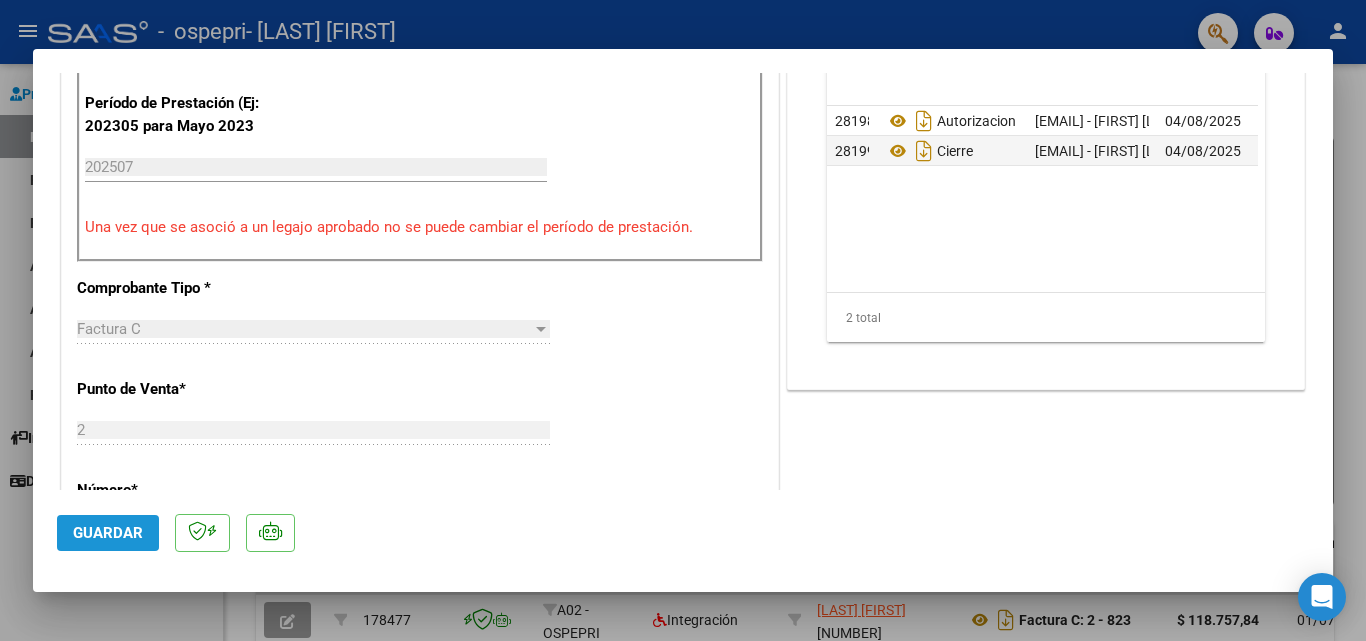 click on "Guardar" 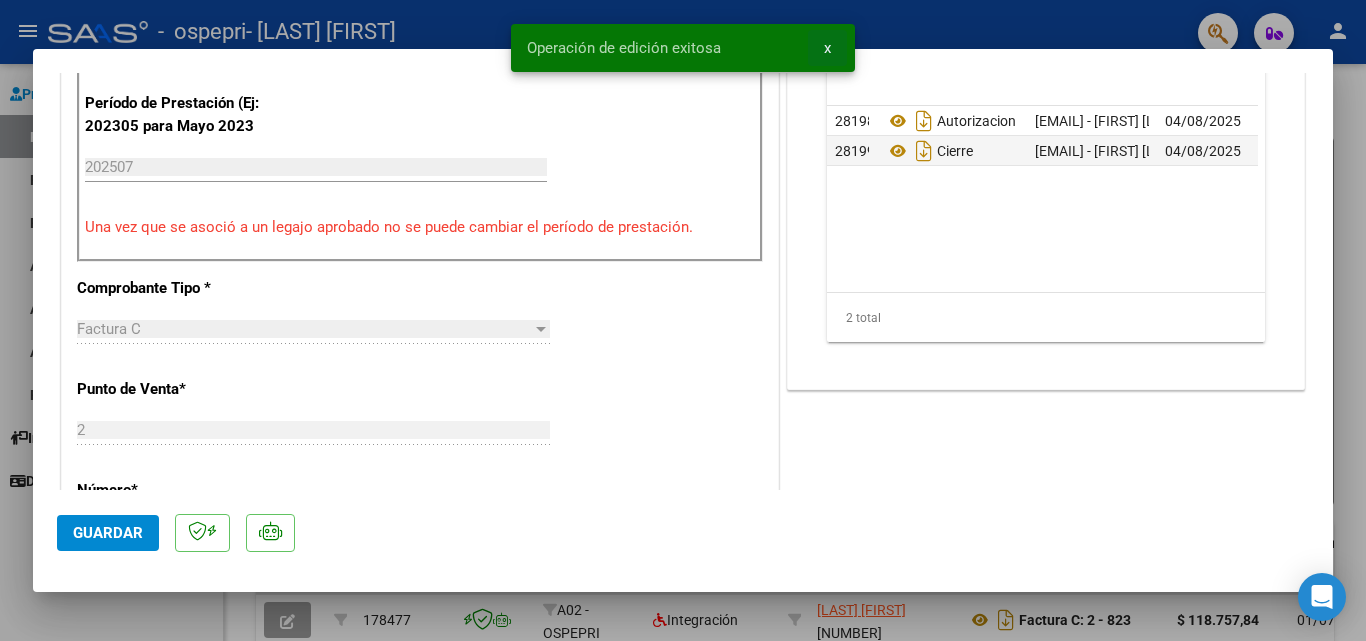 click on "x" at bounding box center [827, 48] 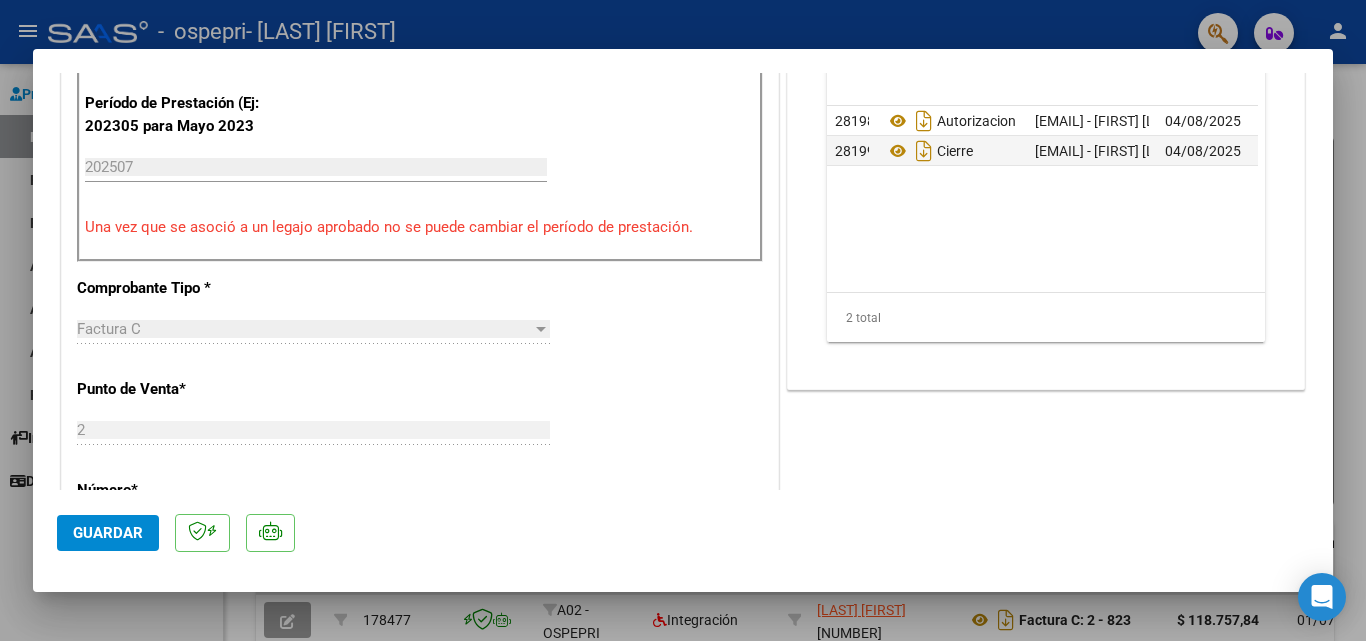 click at bounding box center [683, 320] 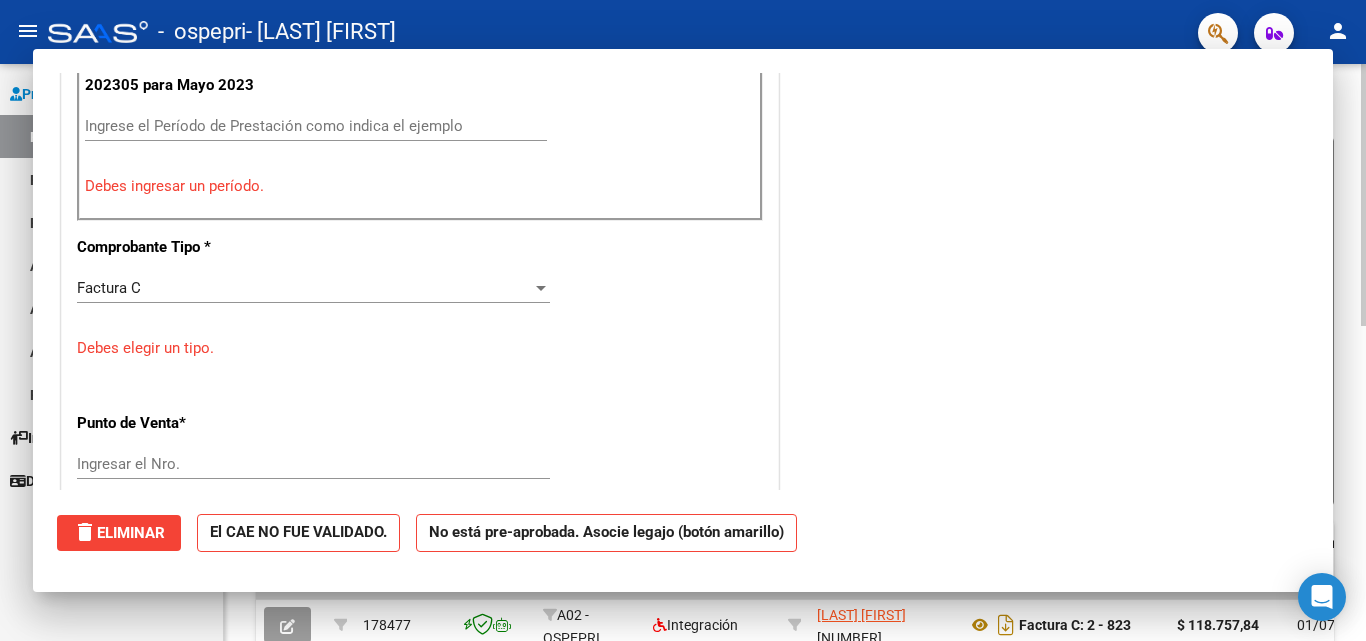 scroll, scrollTop: 559, scrollLeft: 0, axis: vertical 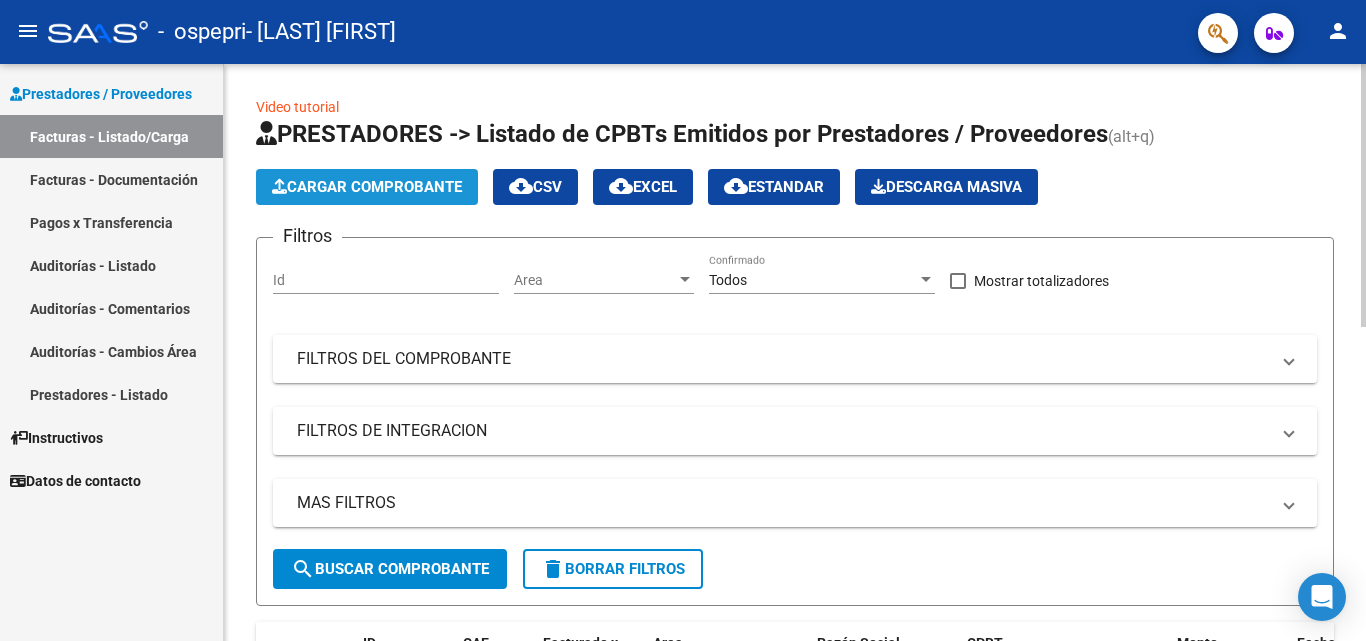 click on "Cargar Comprobante" 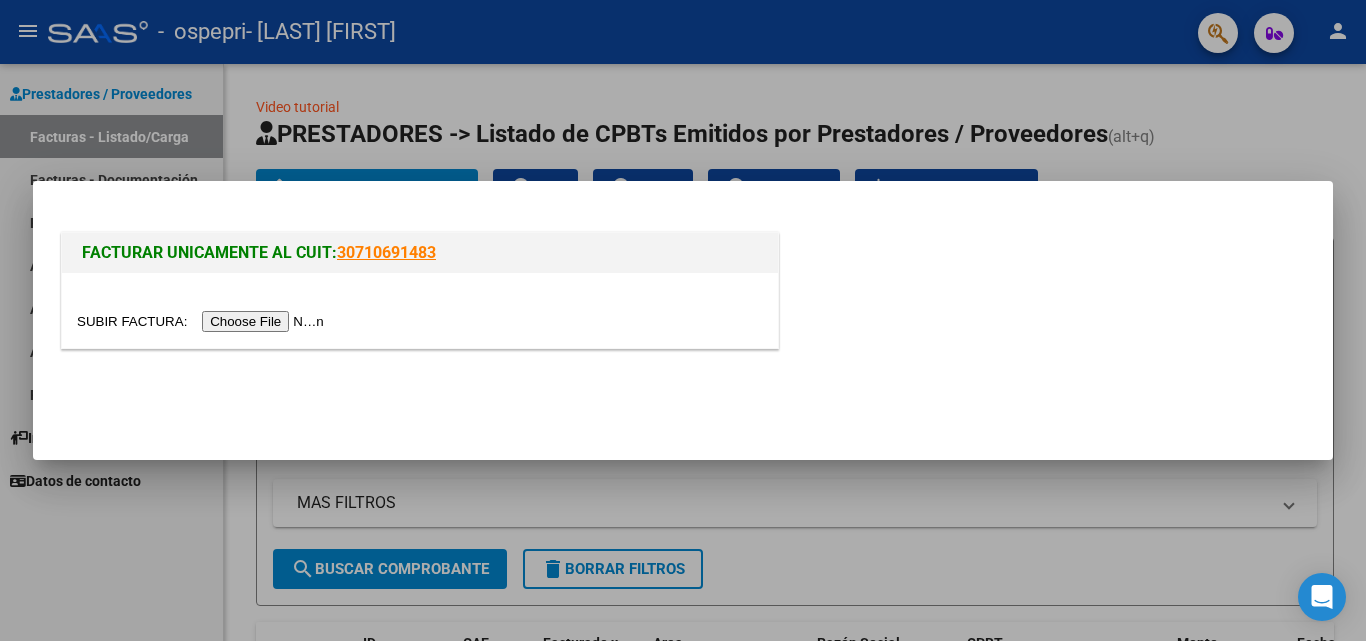 click at bounding box center [203, 321] 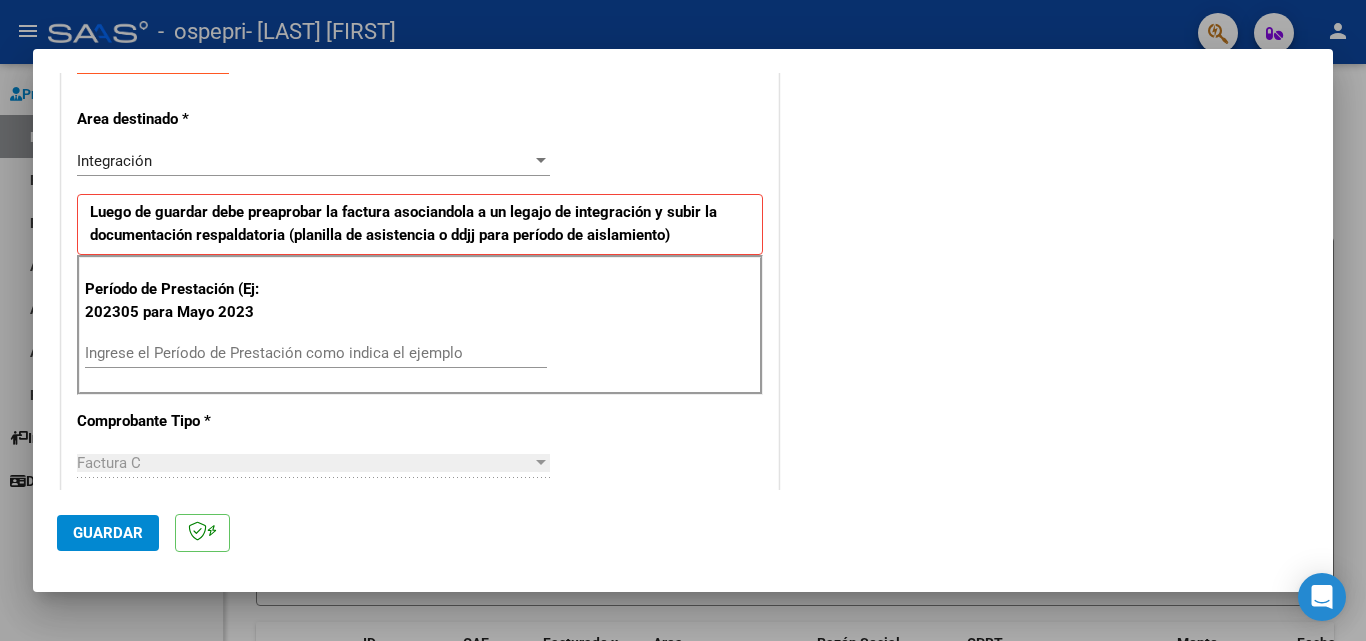 scroll, scrollTop: 400, scrollLeft: 0, axis: vertical 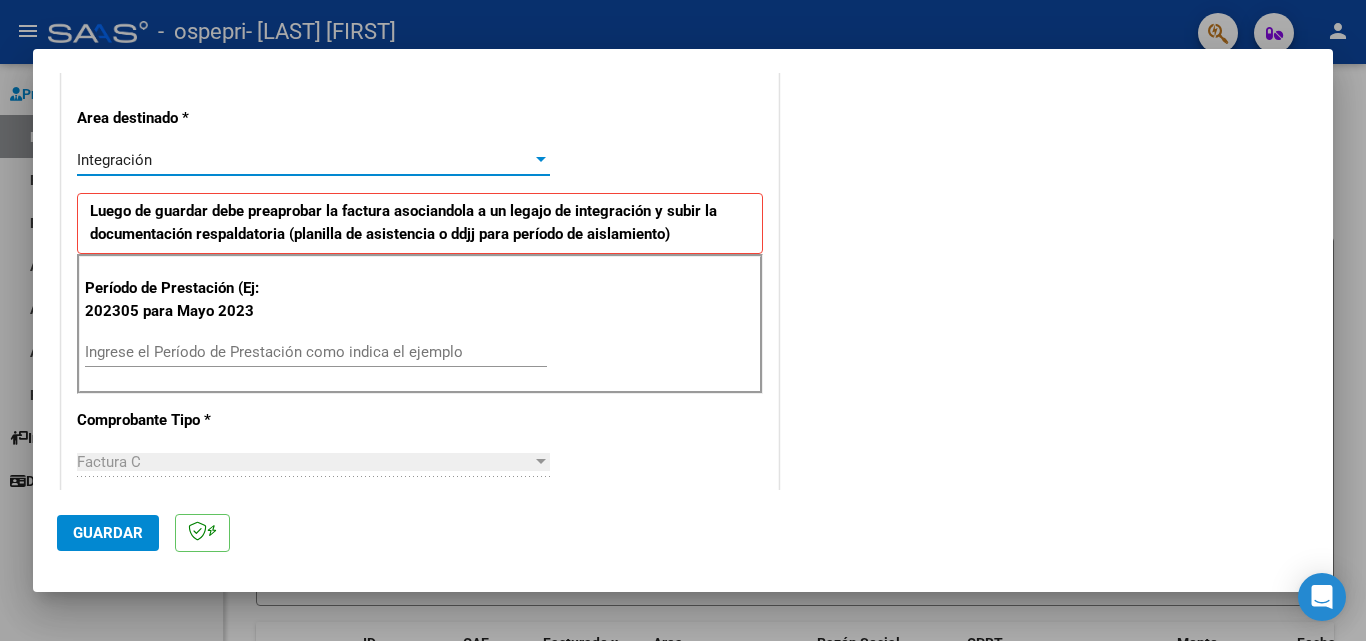 click at bounding box center [541, 160] 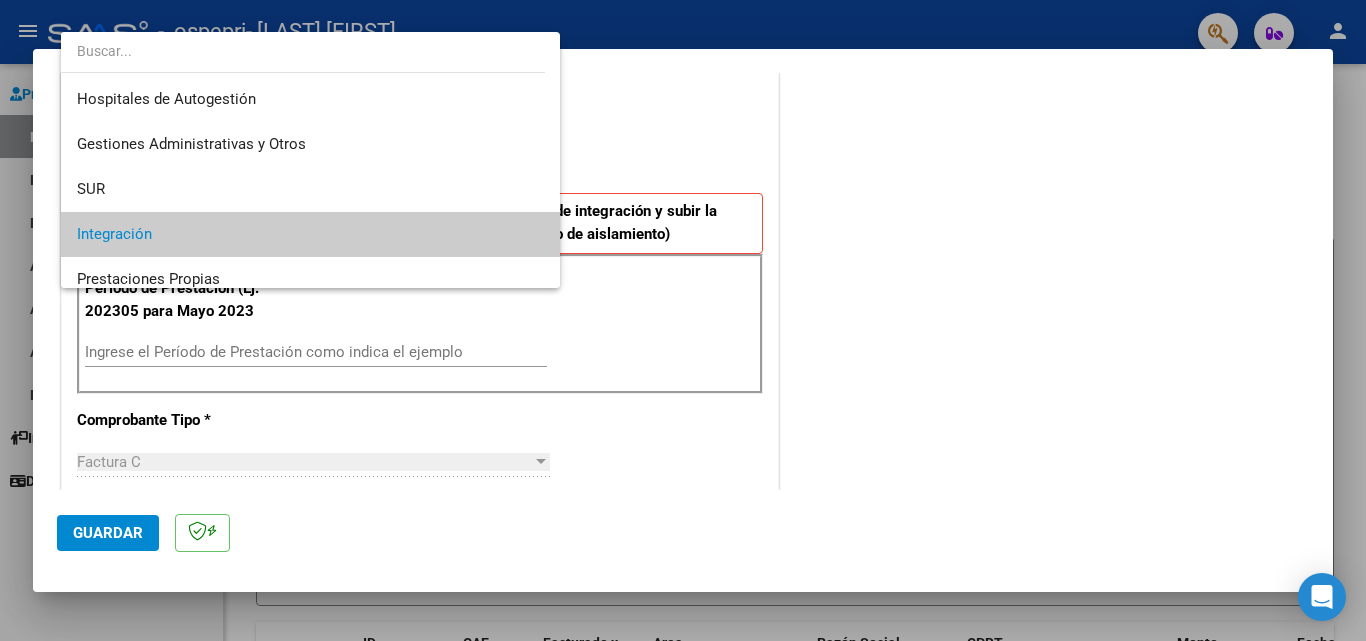 scroll, scrollTop: 75, scrollLeft: 0, axis: vertical 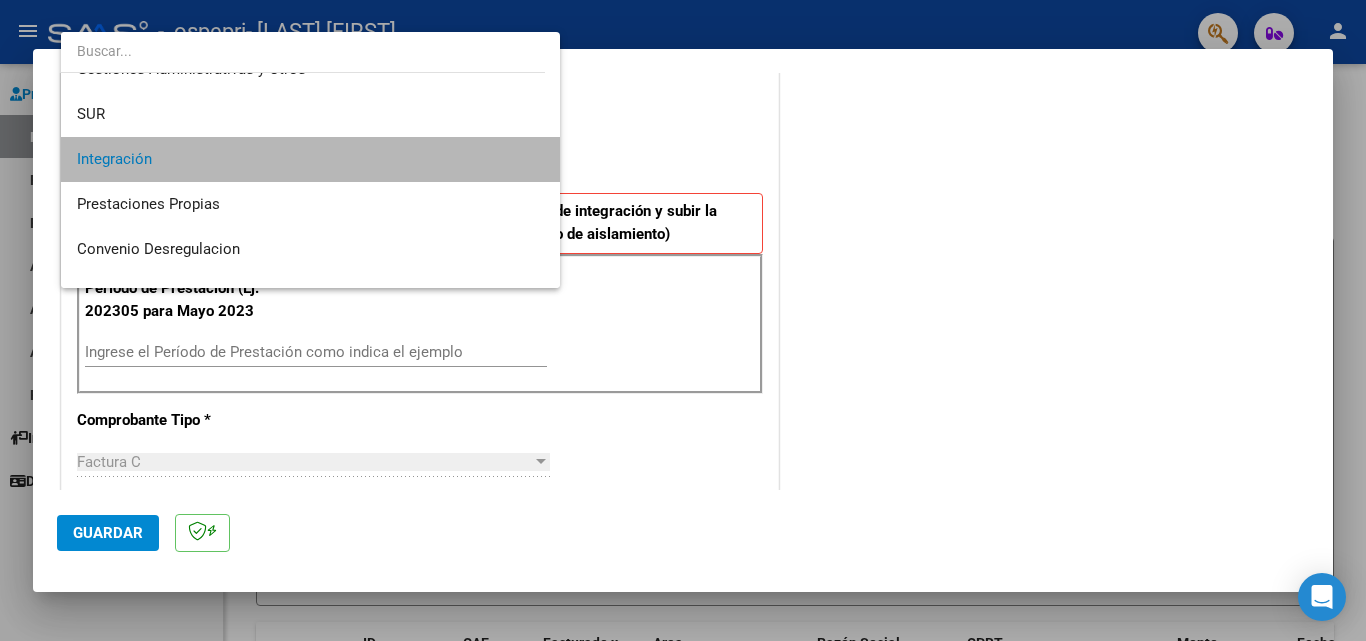 click on "Integración" at bounding box center (310, 159) 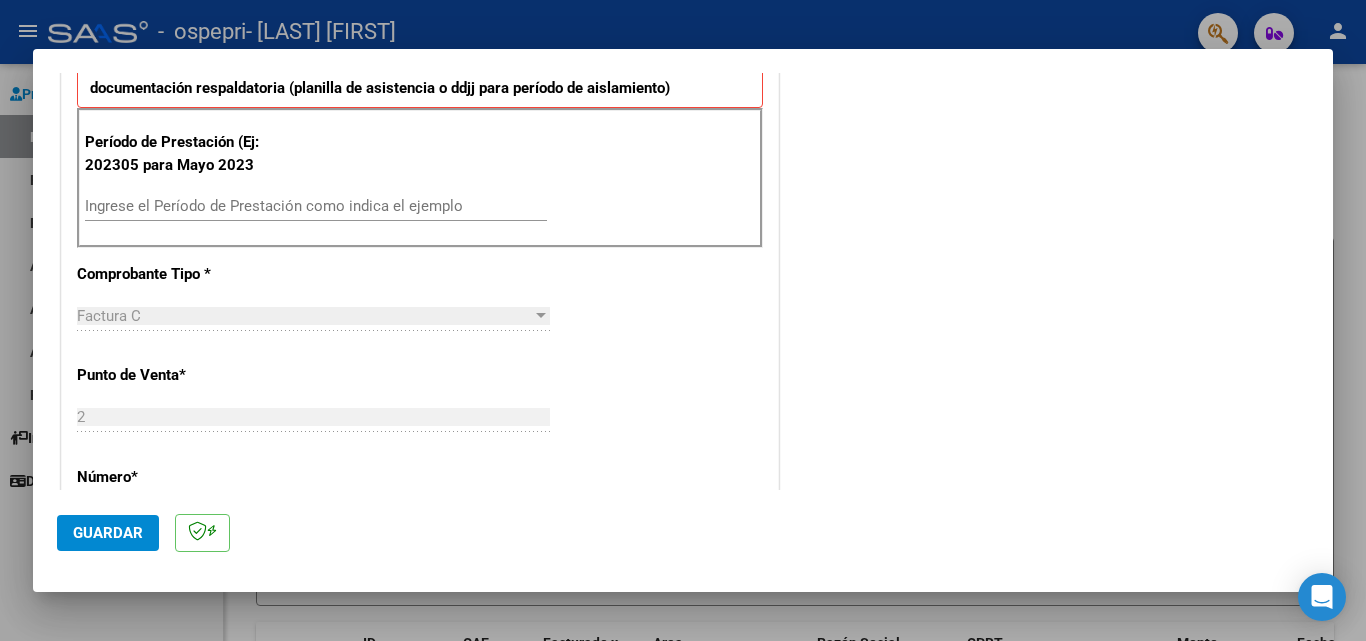scroll, scrollTop: 600, scrollLeft: 0, axis: vertical 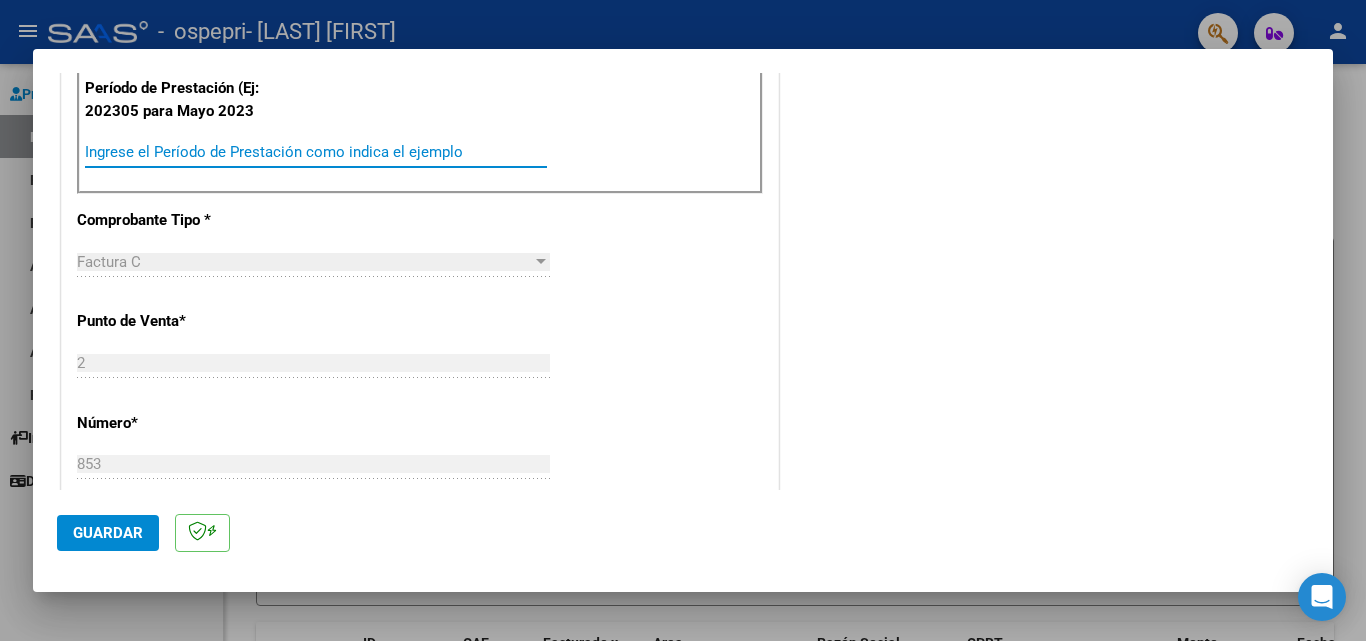 click on "Ingrese el Período de Prestación como indica el ejemplo" at bounding box center (316, 152) 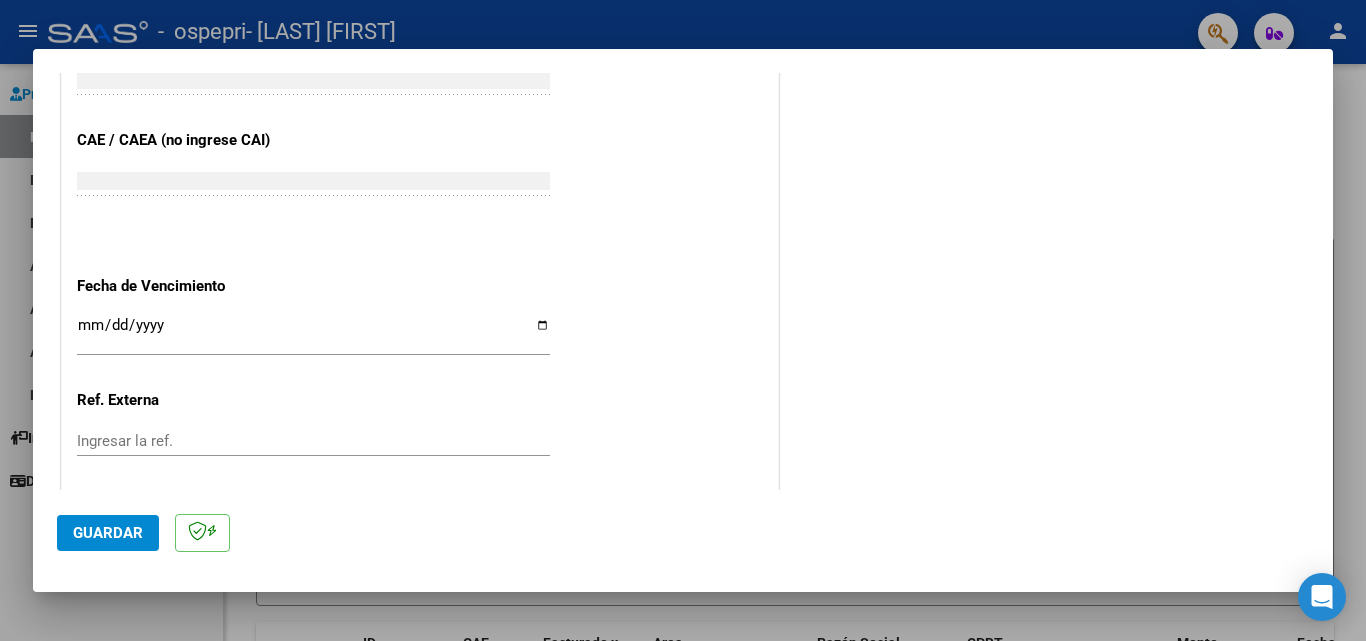 scroll, scrollTop: 1200, scrollLeft: 0, axis: vertical 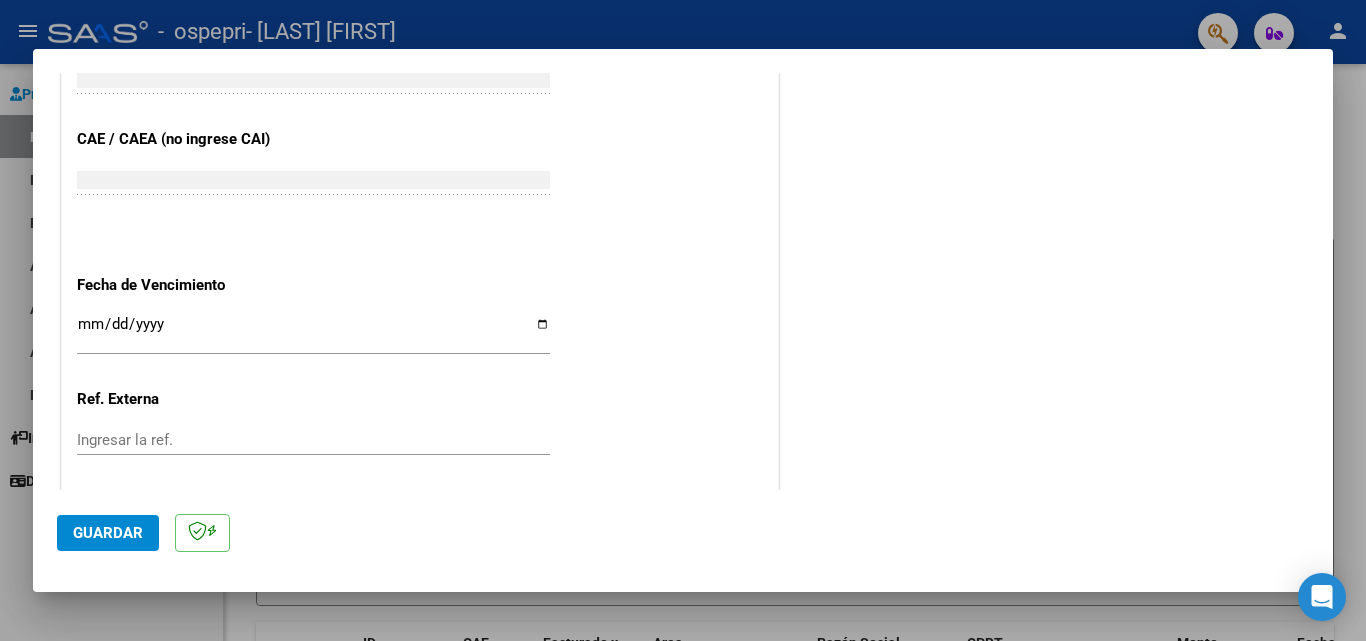 type on "202507" 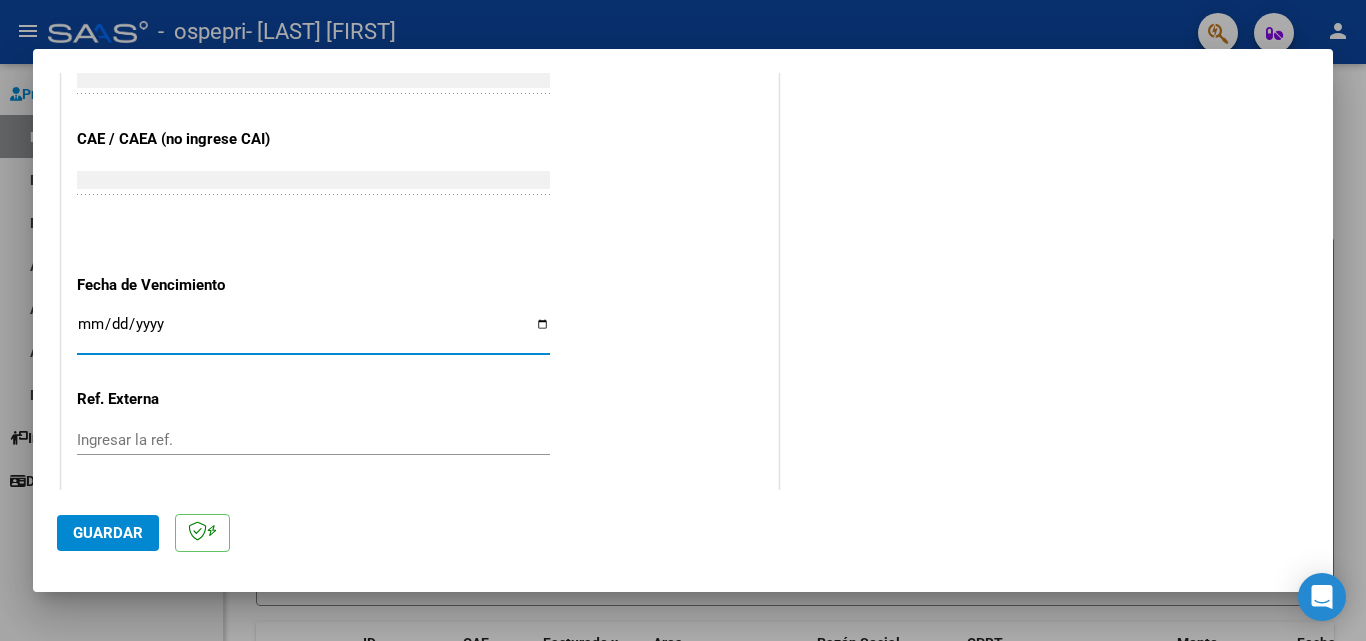 click on "Ingresar la fecha" at bounding box center [313, 332] 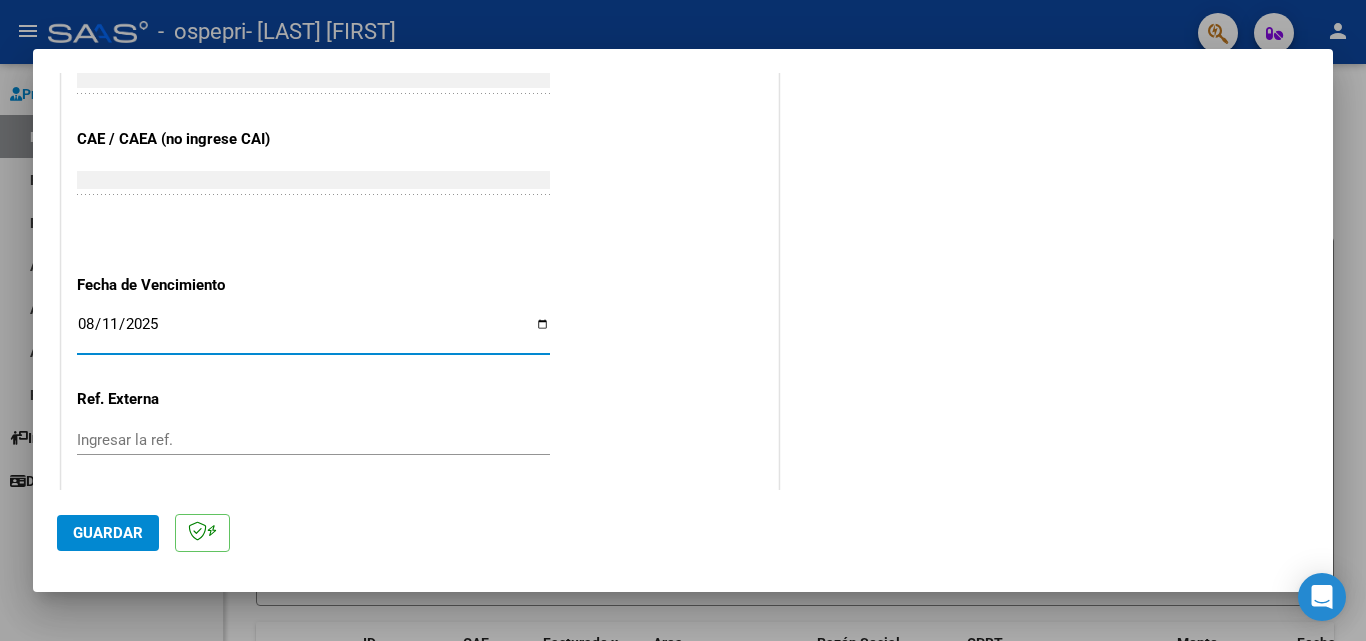 type on "2025-08-11" 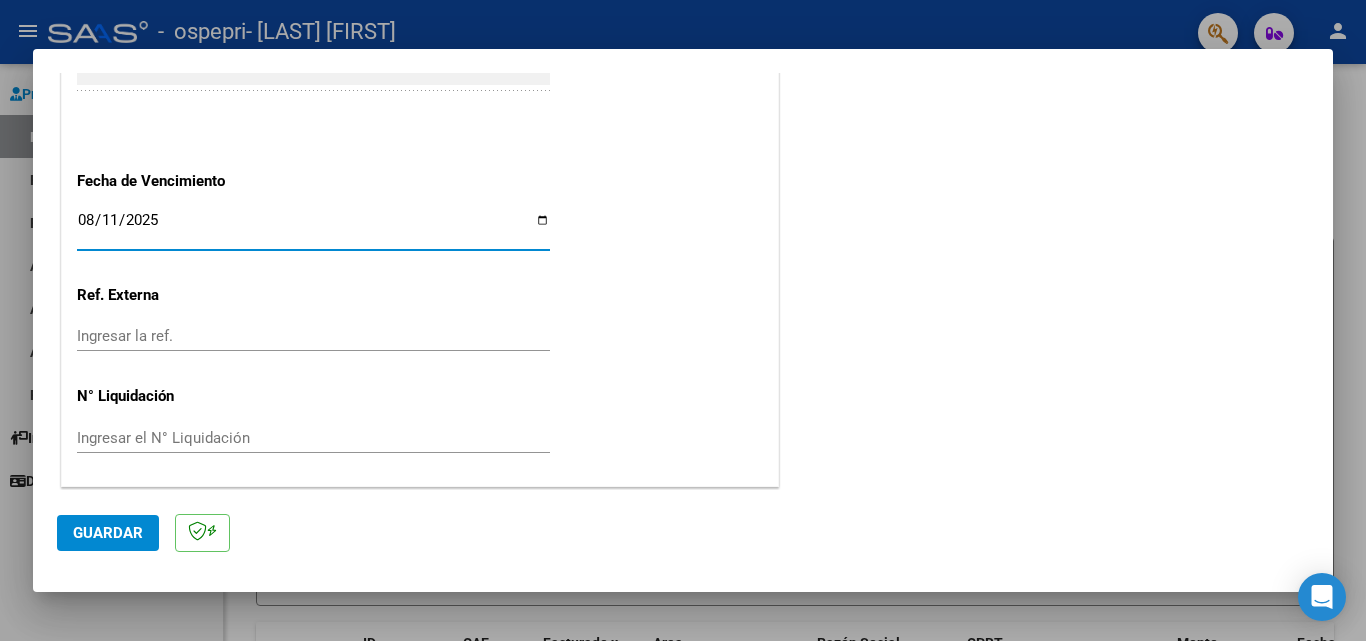 scroll, scrollTop: 1305, scrollLeft: 0, axis: vertical 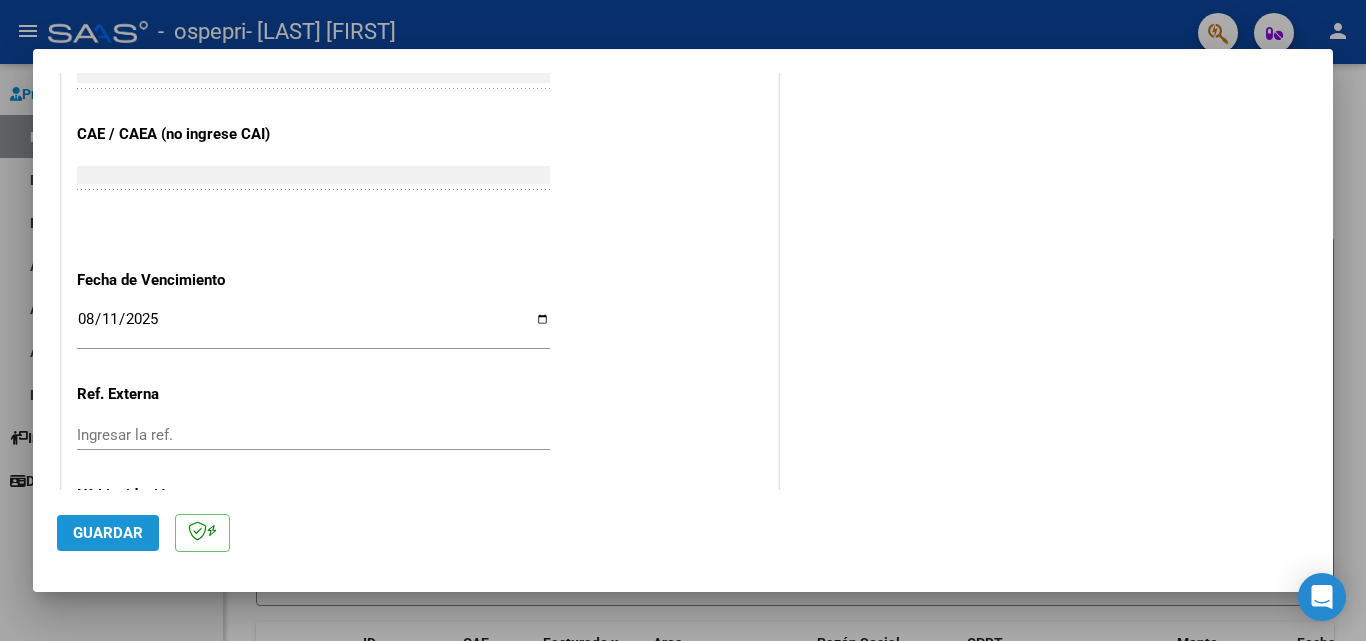 click on "Guardar" 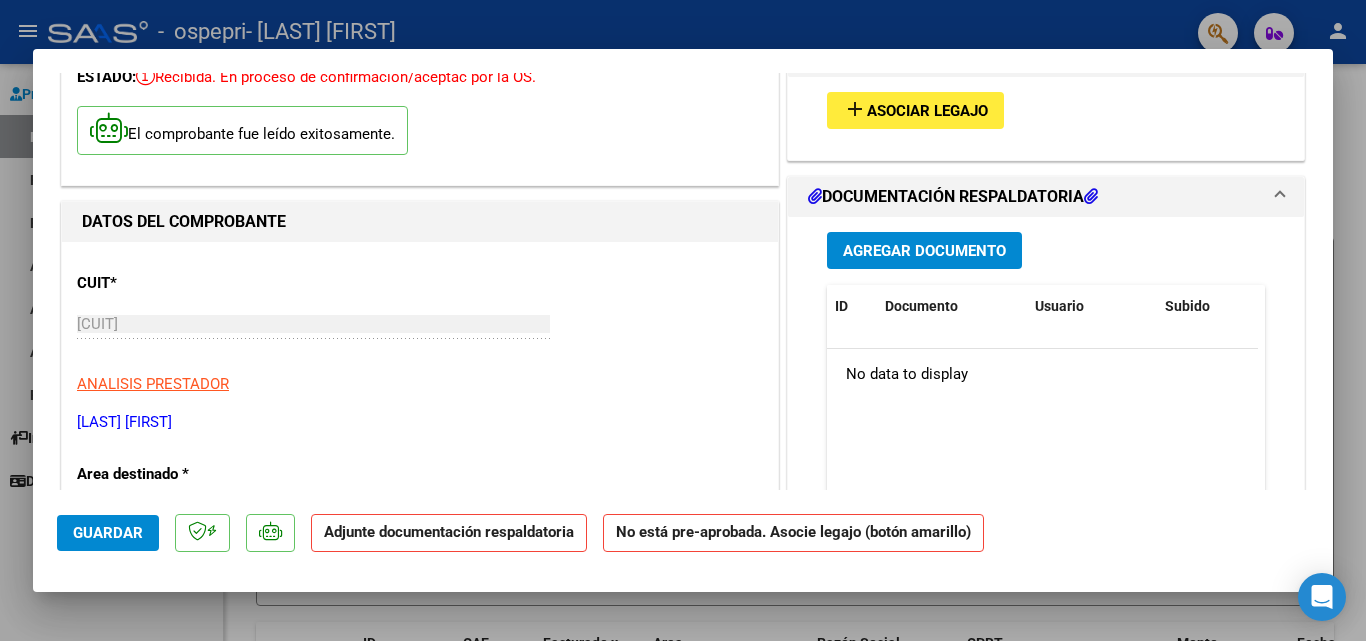 scroll, scrollTop: 0, scrollLeft: 0, axis: both 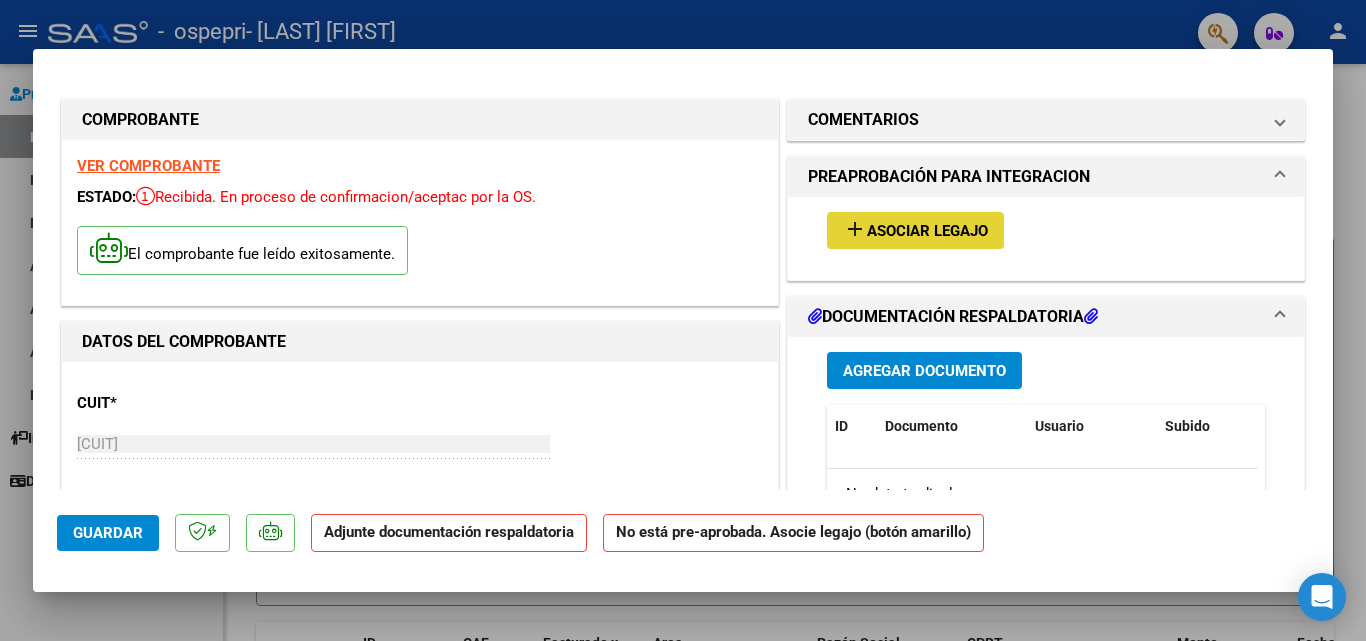 click on "Asociar Legajo" at bounding box center [927, 231] 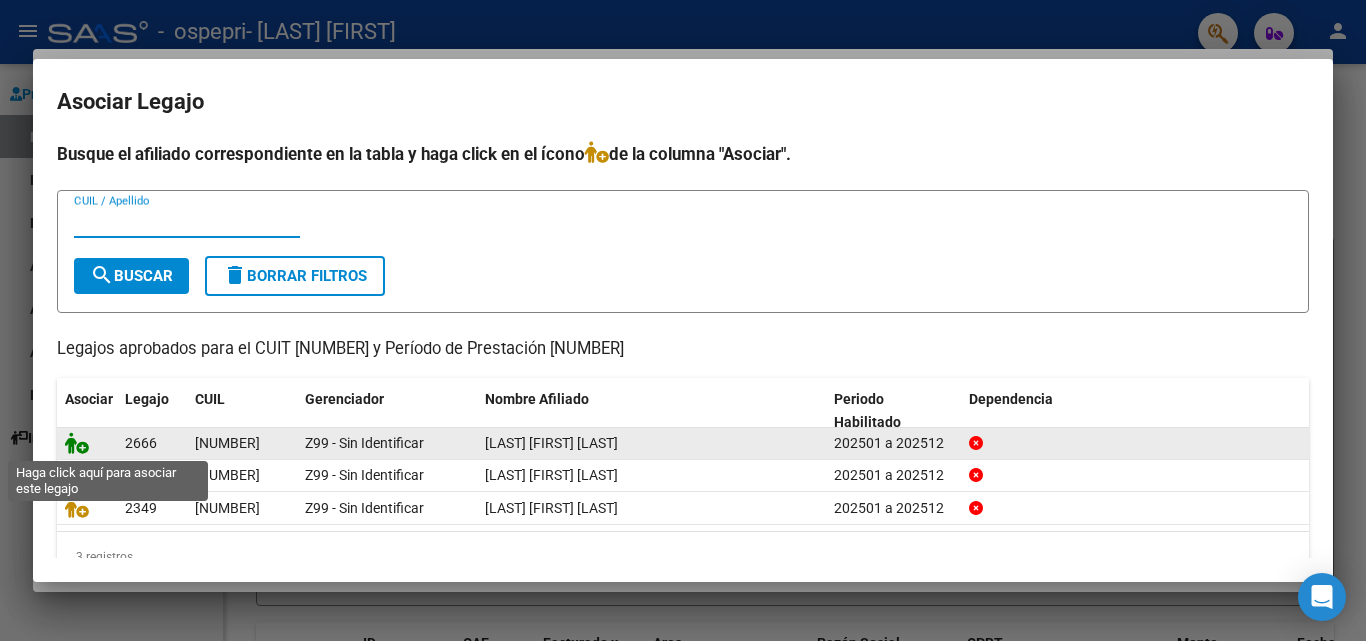 click 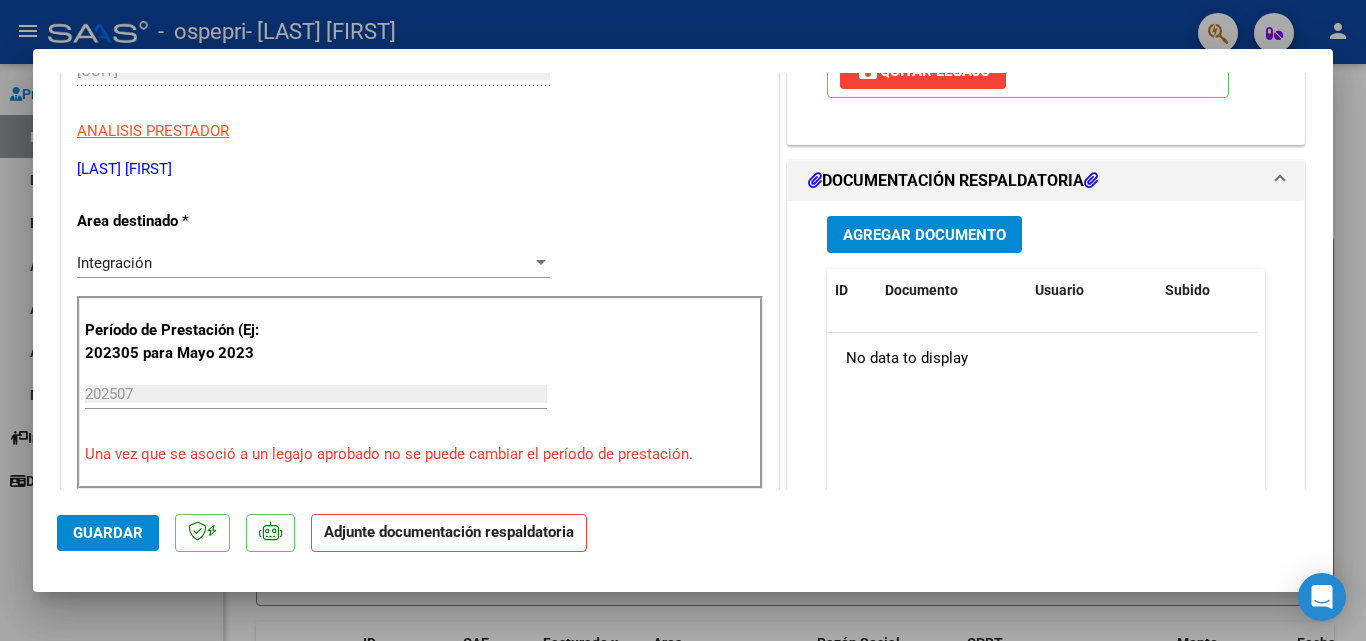 scroll, scrollTop: 400, scrollLeft: 0, axis: vertical 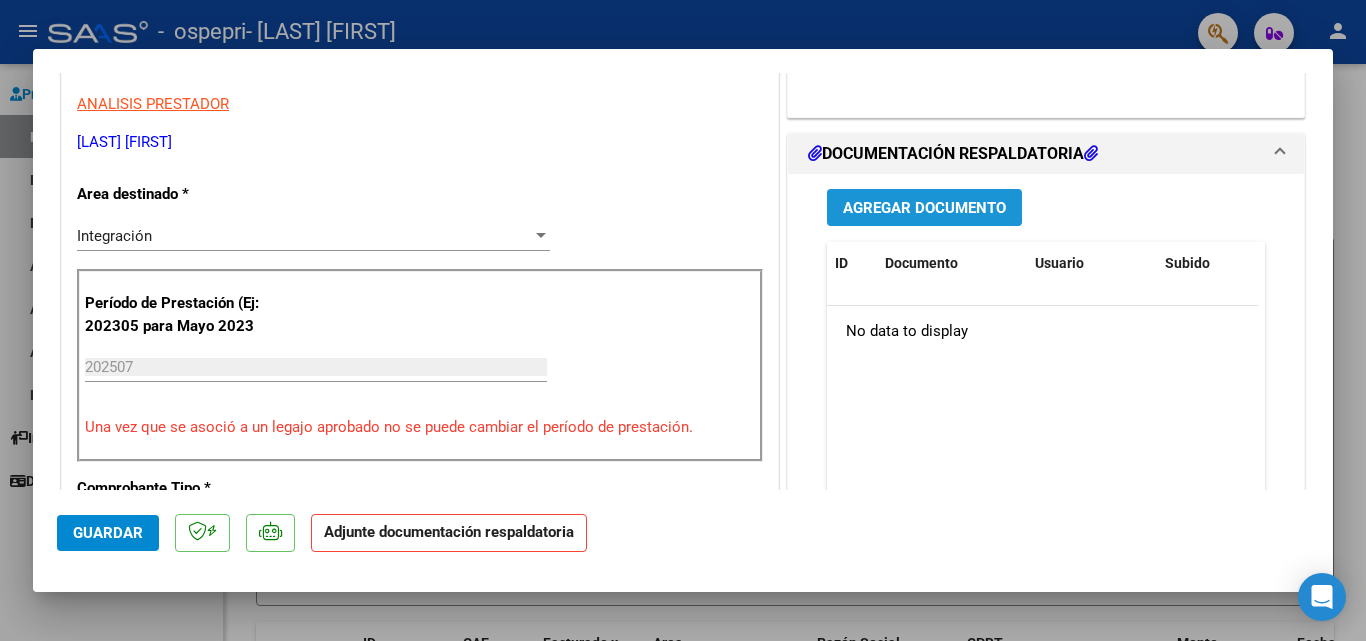 click on "Agregar Documento" at bounding box center [924, 208] 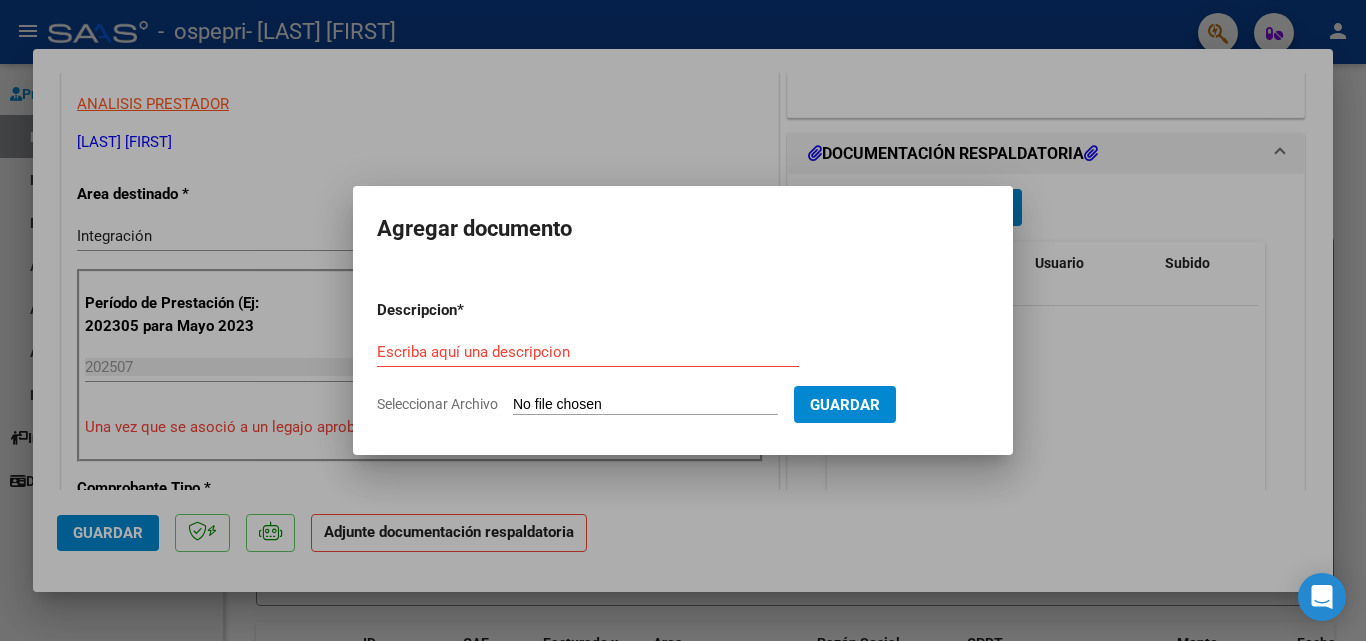 click on "Seleccionar Archivo" at bounding box center [645, 405] 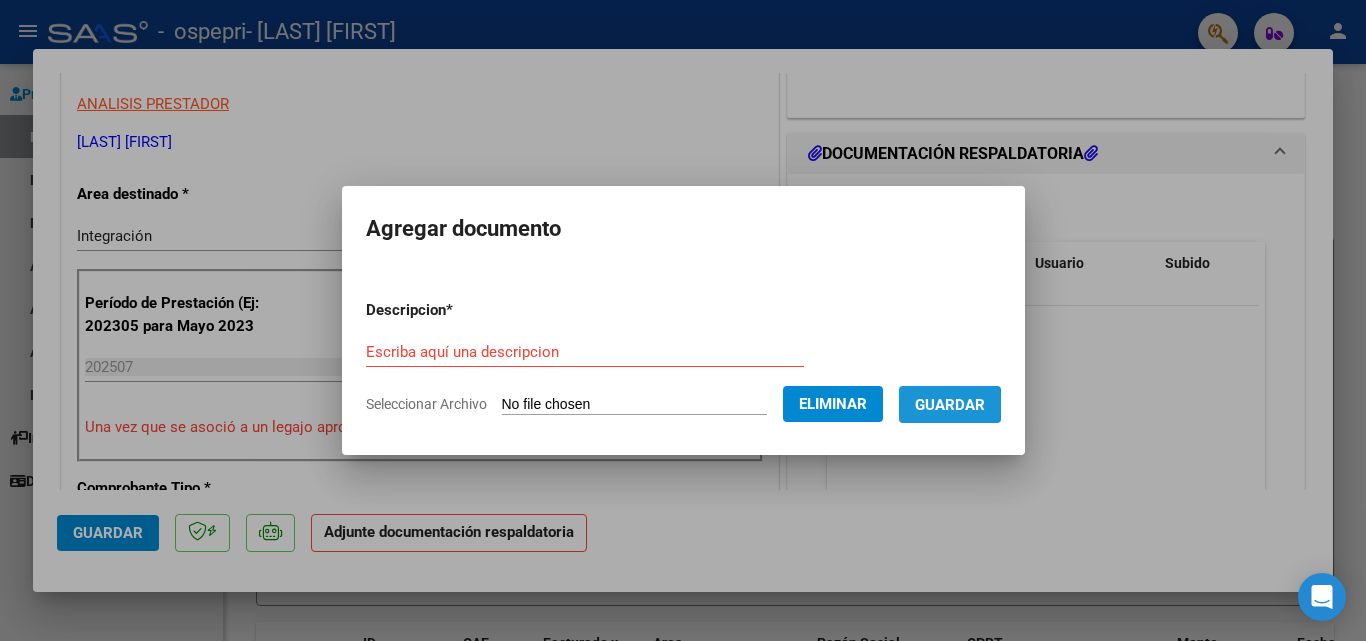 click on "Guardar" at bounding box center [950, 405] 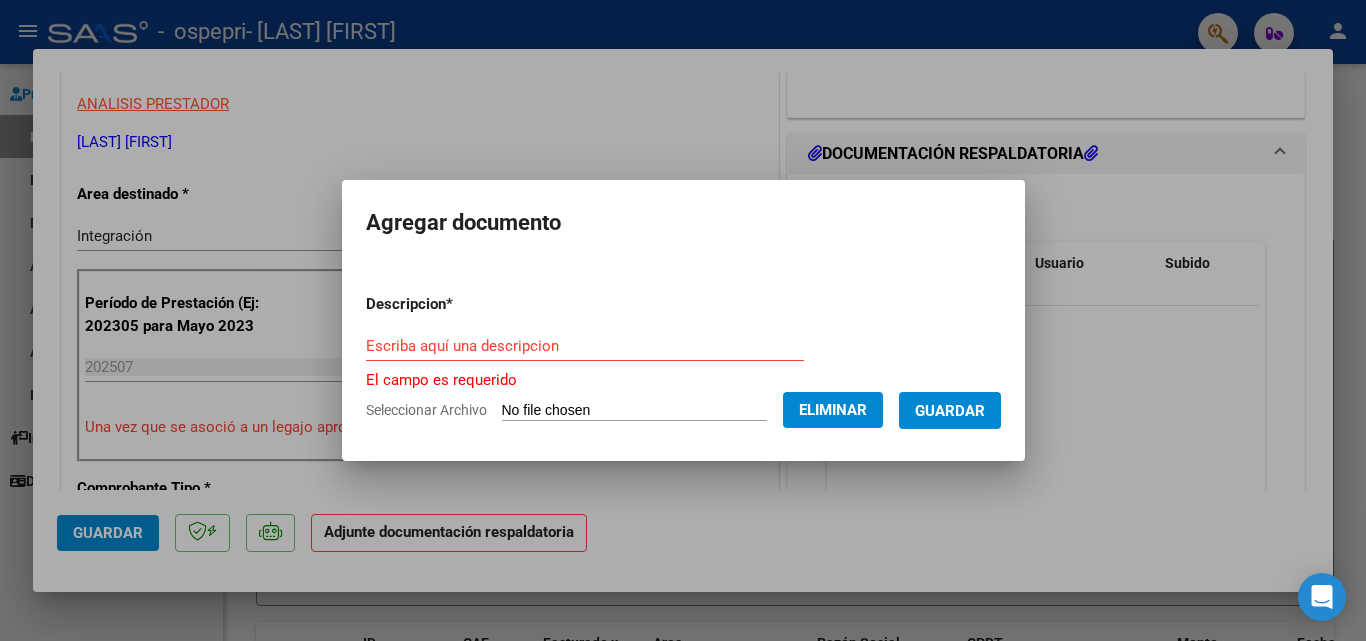 click on "Escriba aquí una descripcion" at bounding box center [585, 346] 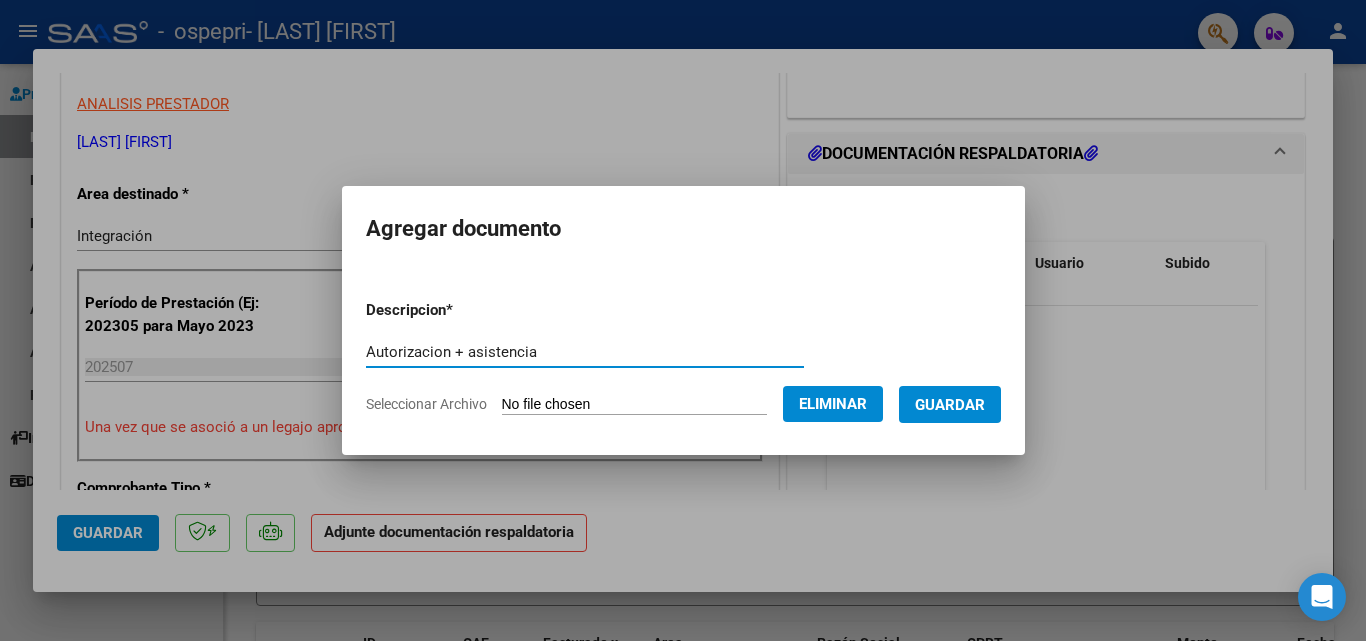 type on "Autorizacion + asistencia" 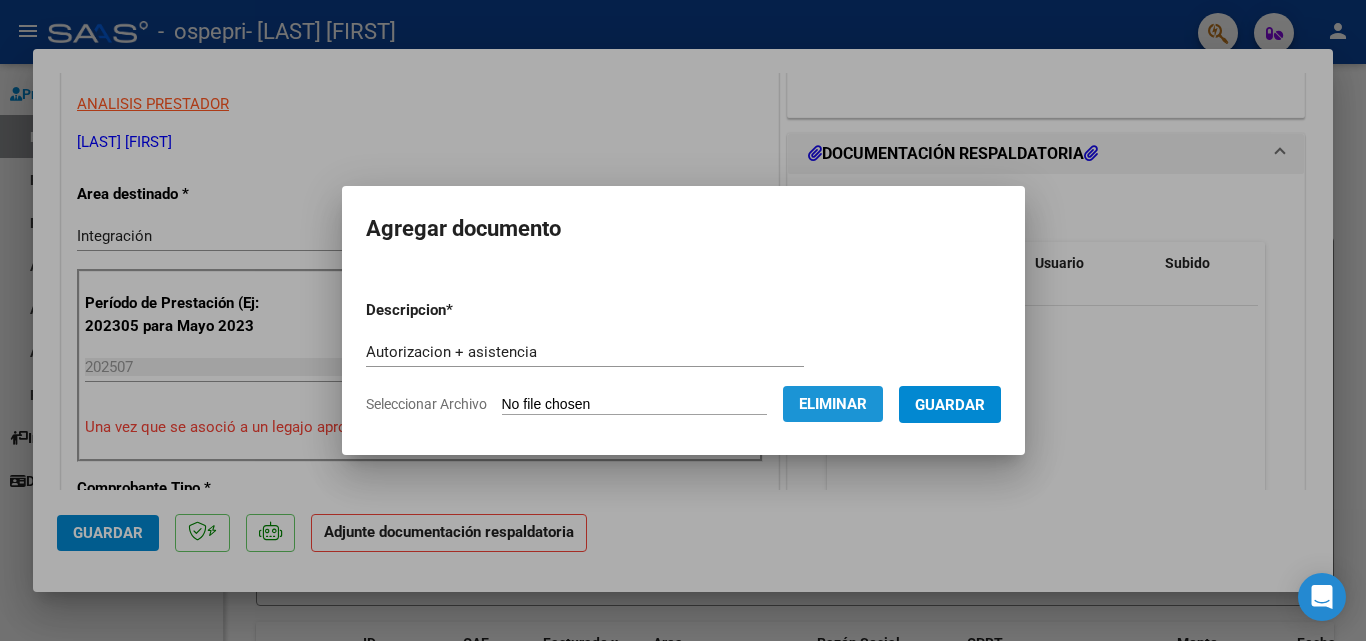 click on "Eliminar" 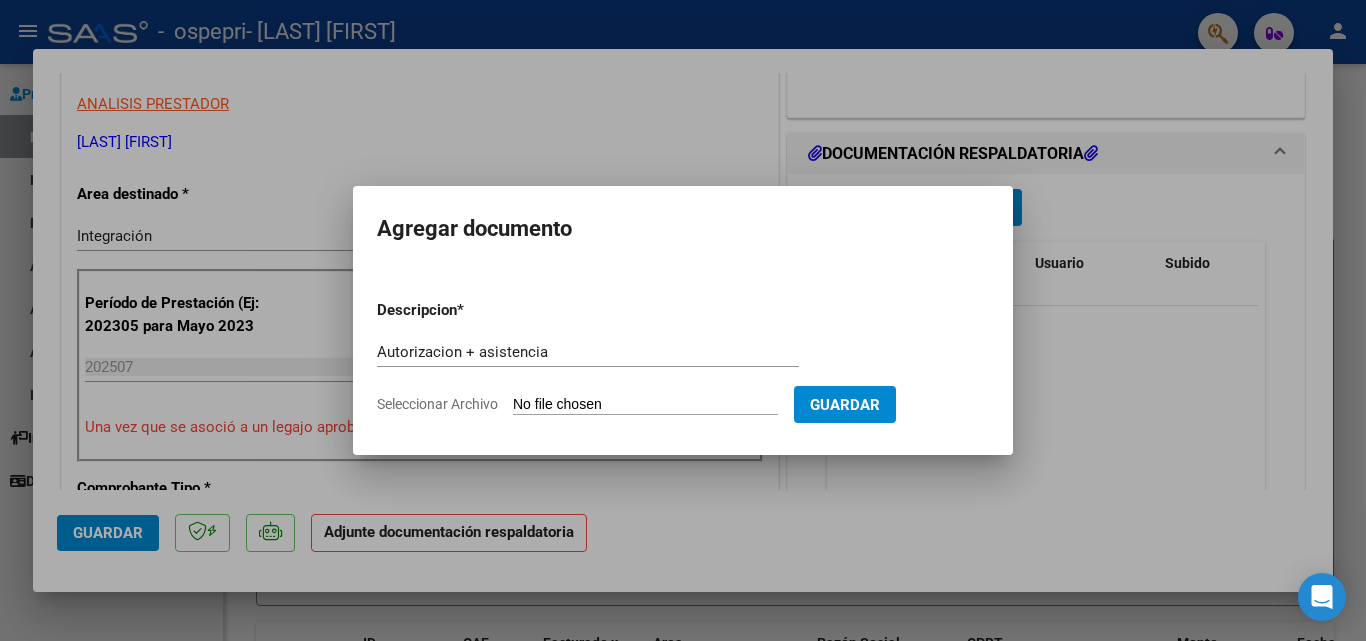 click on "Seleccionar Archivo" at bounding box center [645, 405] 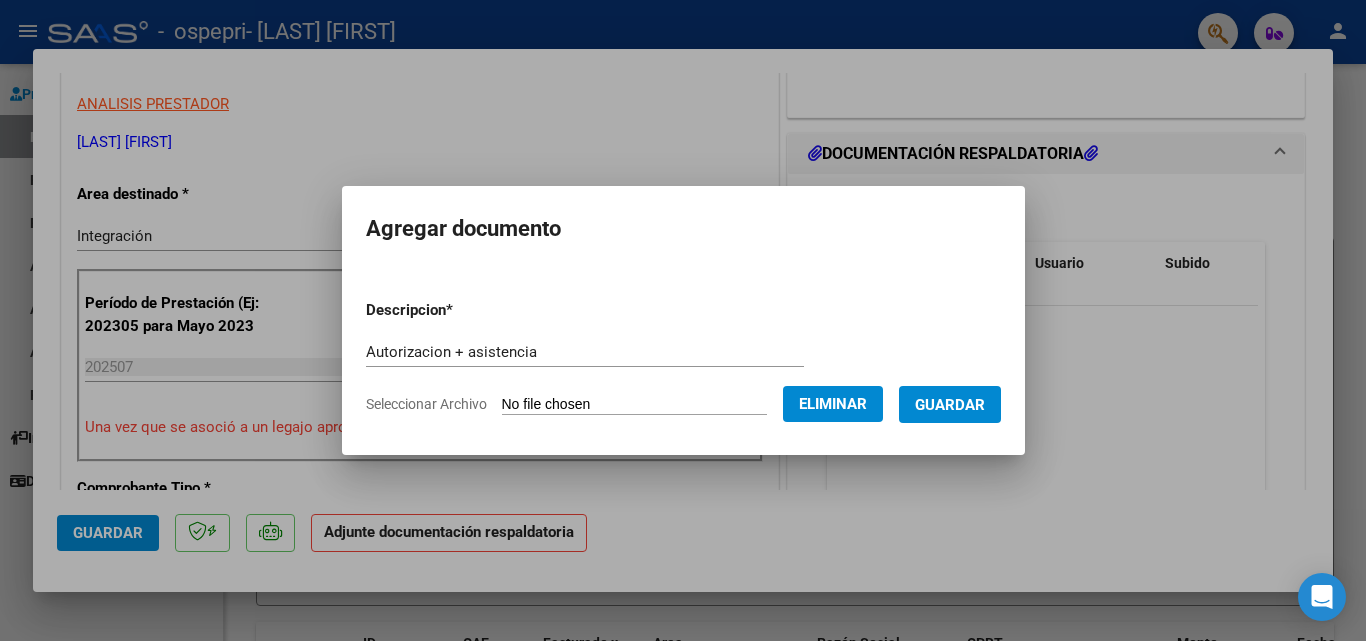 click on "Guardar" at bounding box center (950, 405) 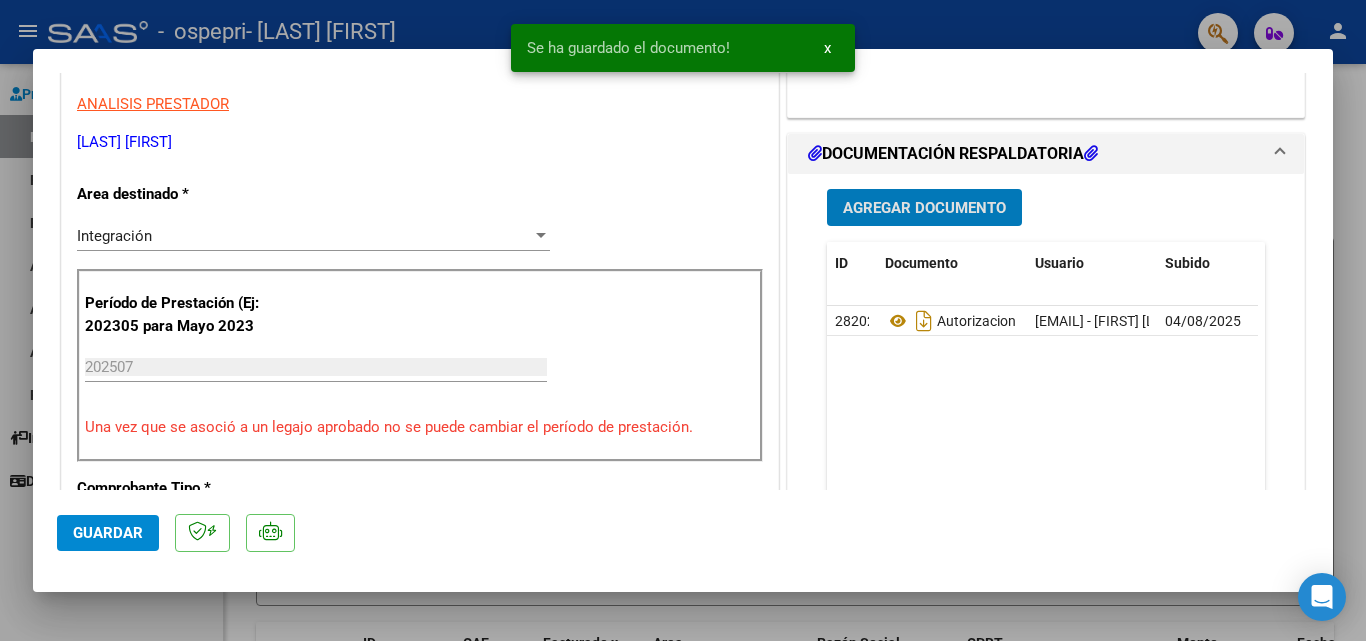 click on "Agregar Documento" at bounding box center [924, 208] 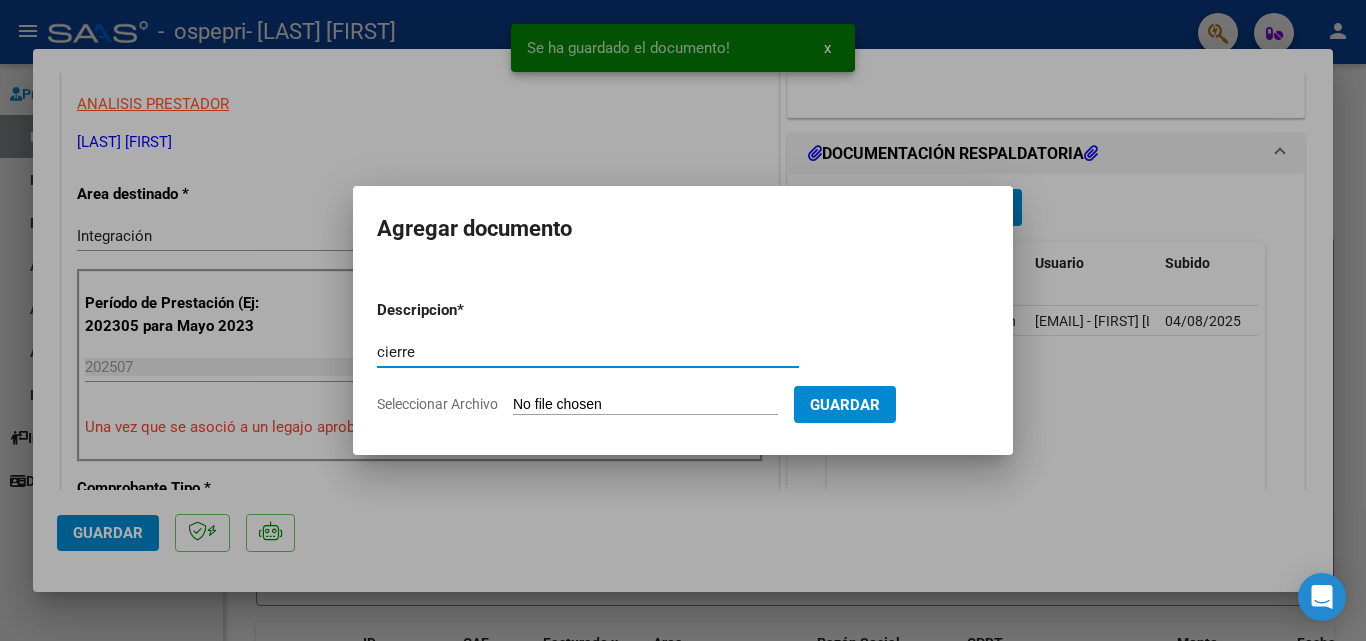type on "cierre" 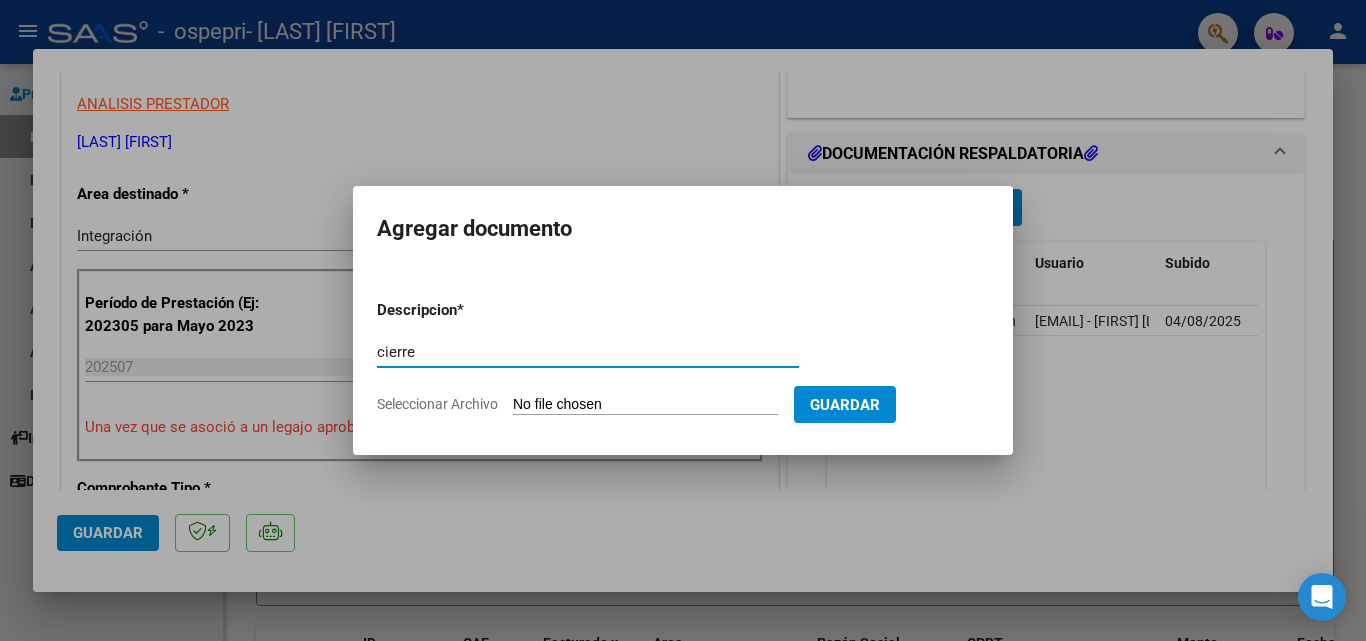 click on "Seleccionar Archivo" at bounding box center [645, 405] 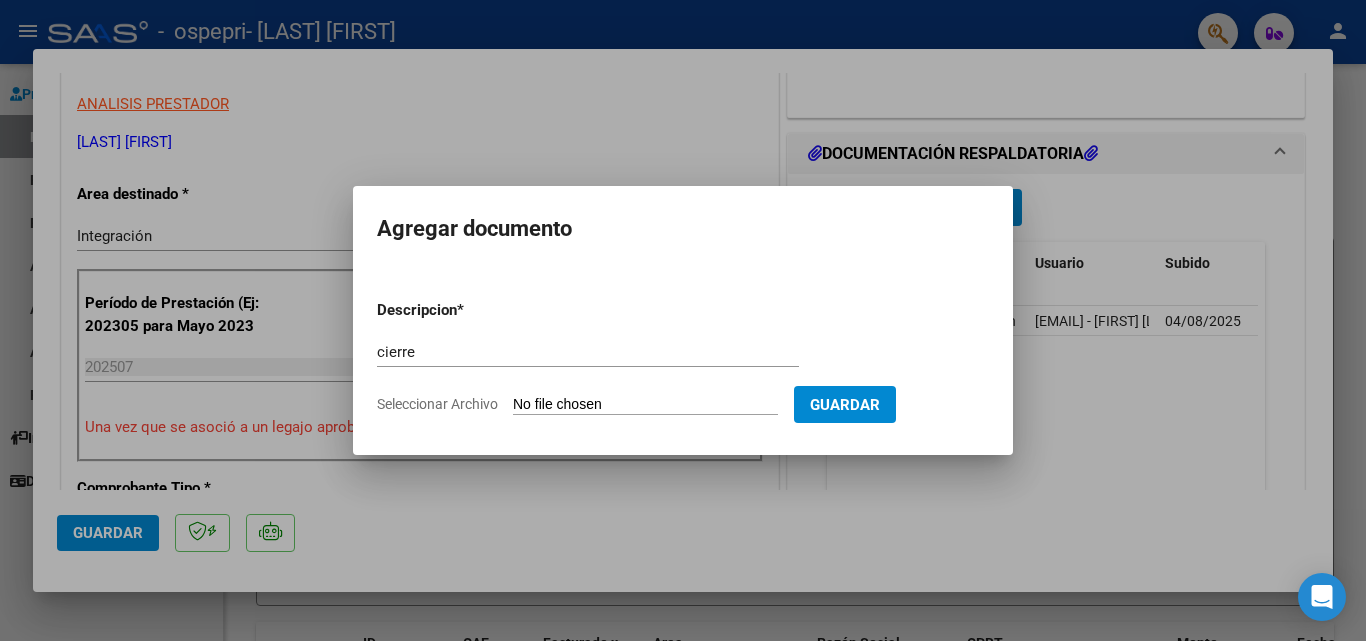type on "C:\fakepath\CIERRE.pdf" 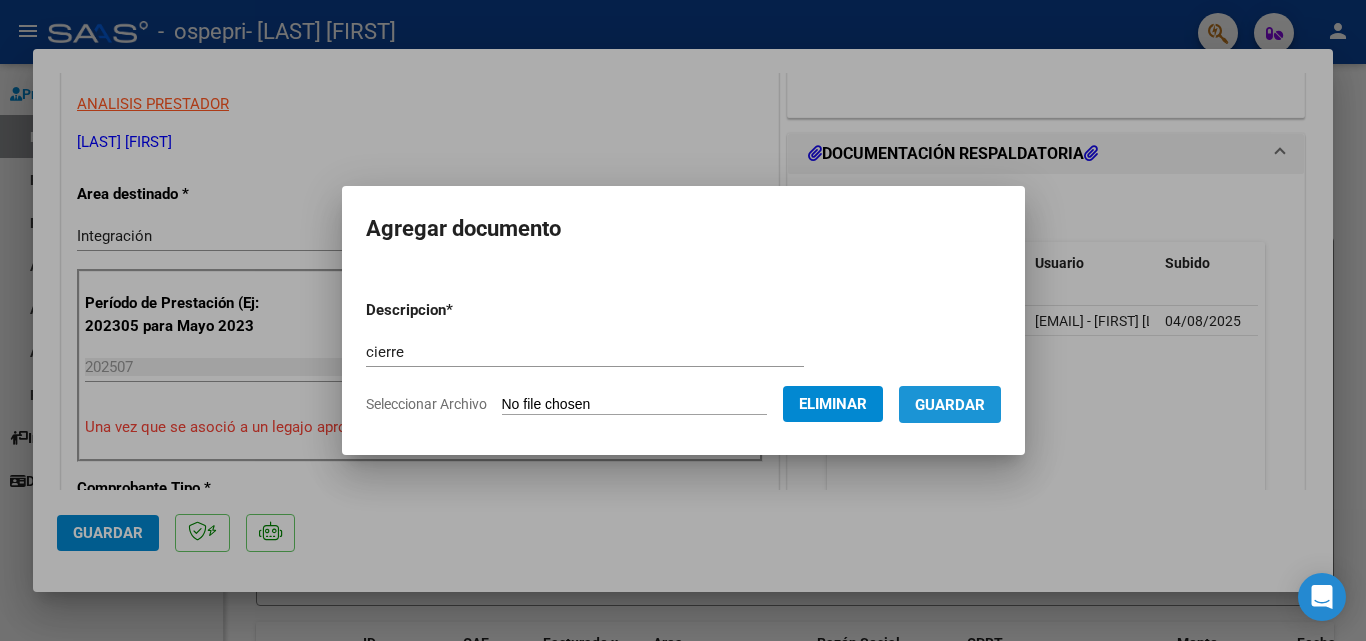 click on "Guardar" at bounding box center (950, 405) 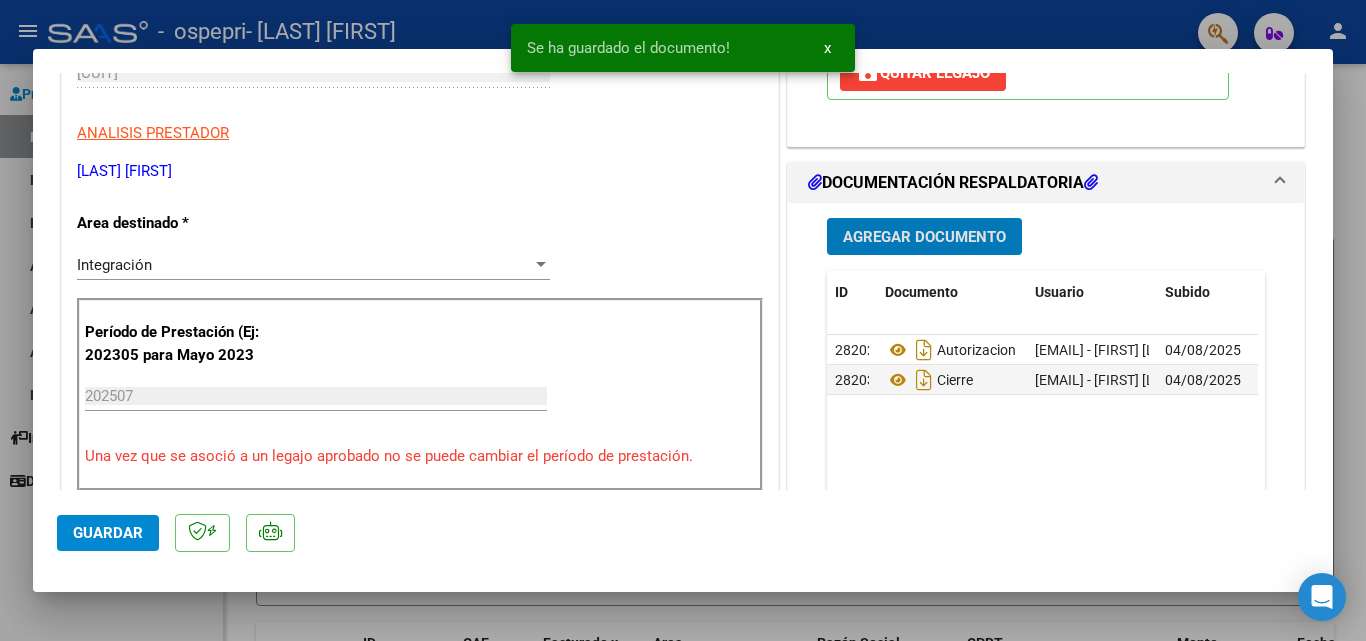 scroll, scrollTop: 400, scrollLeft: 0, axis: vertical 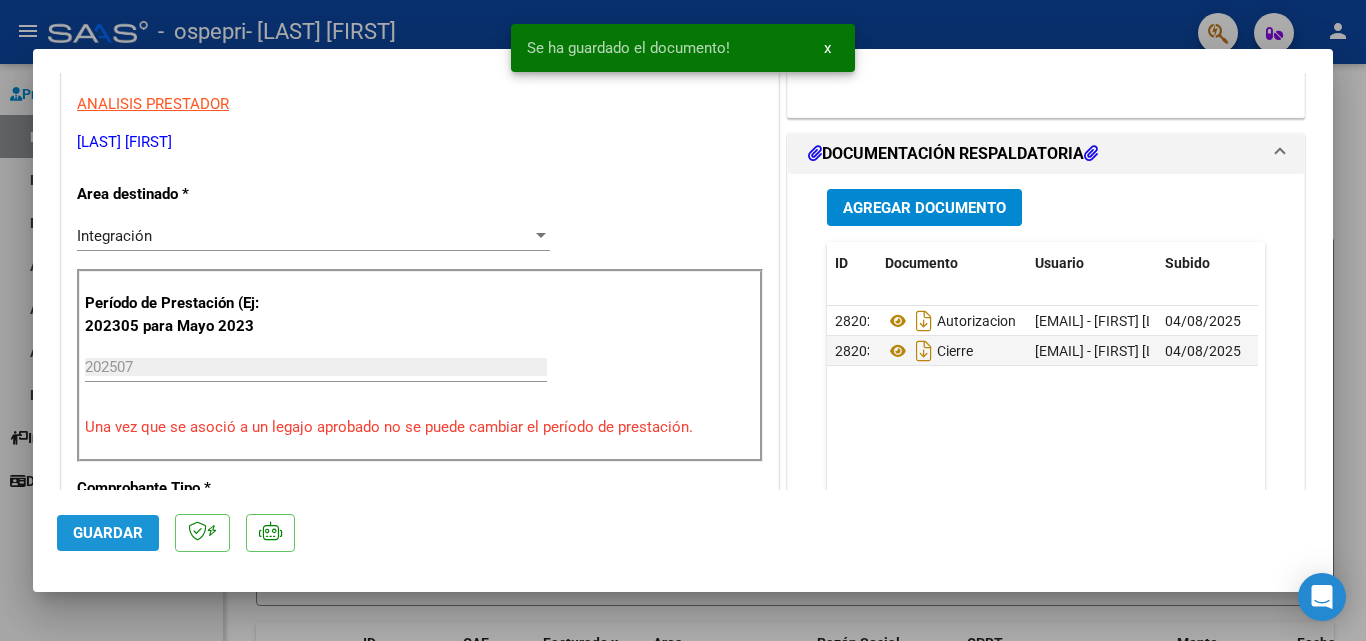 click on "Guardar" 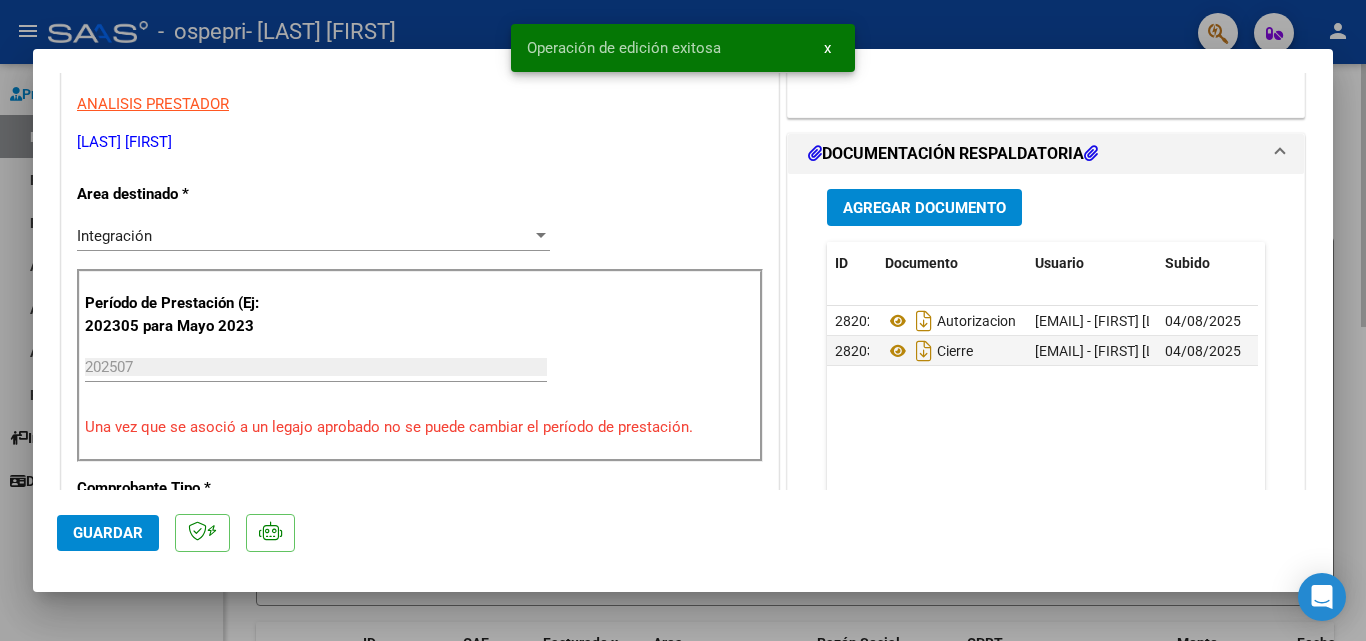 click at bounding box center [683, 320] 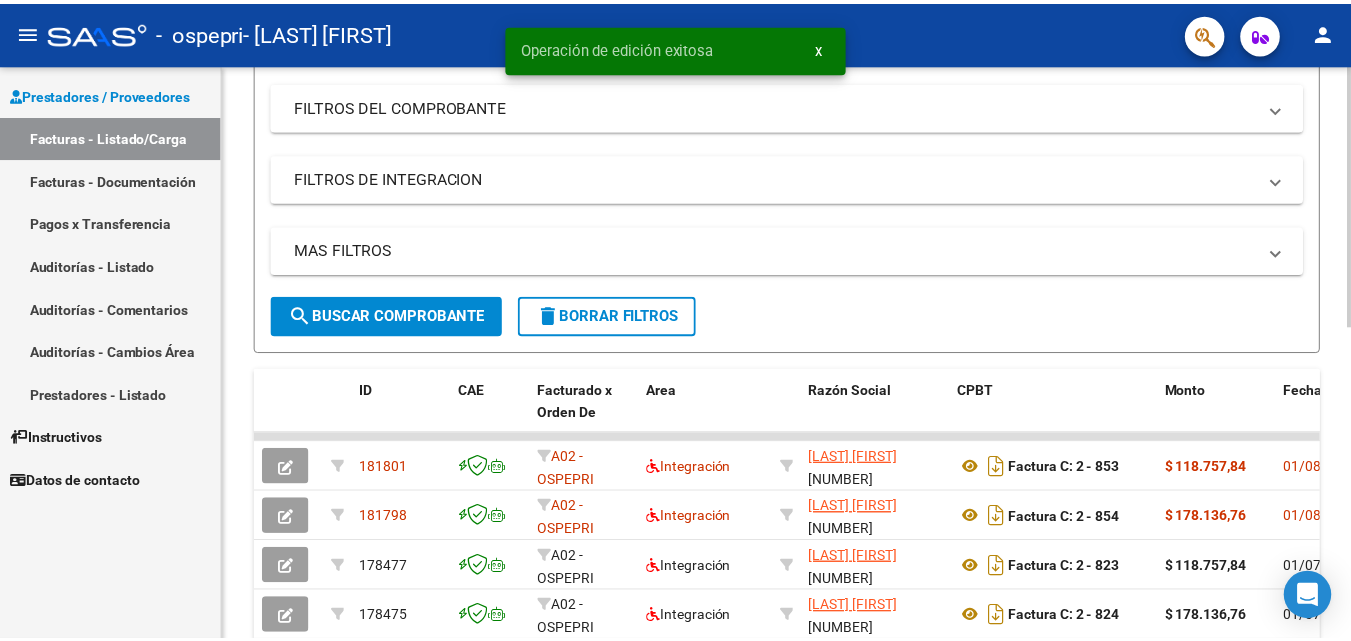 scroll, scrollTop: 400, scrollLeft: 0, axis: vertical 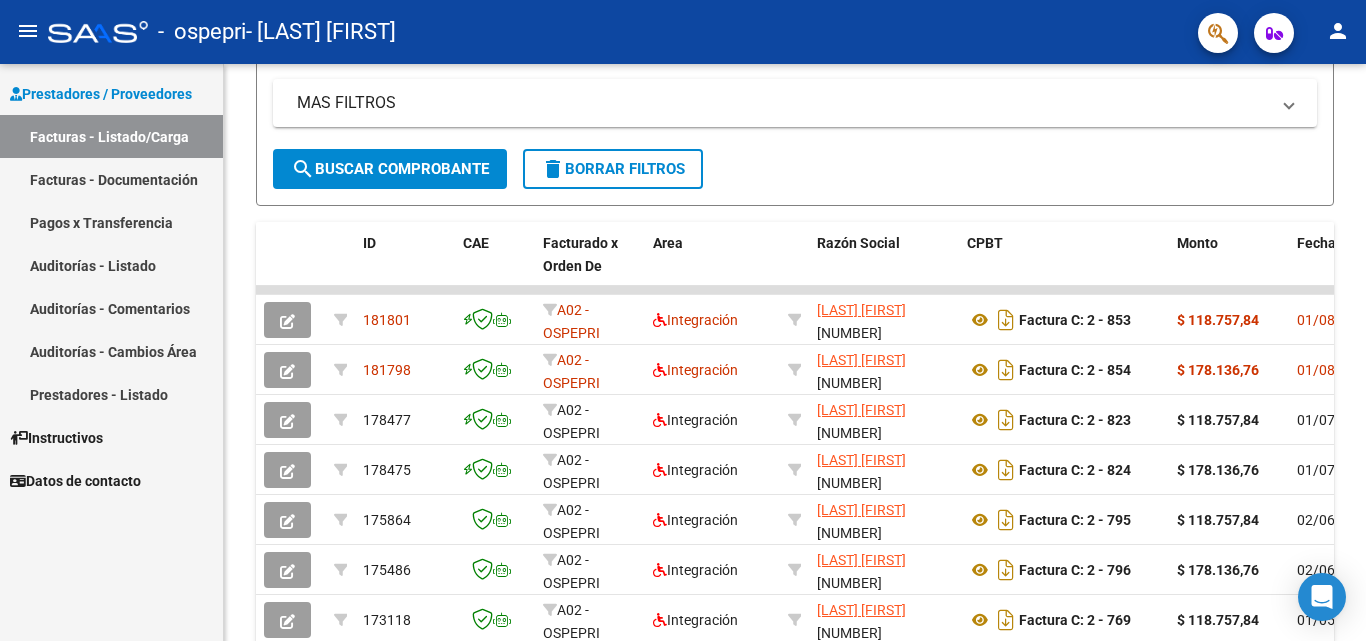 click on "person" 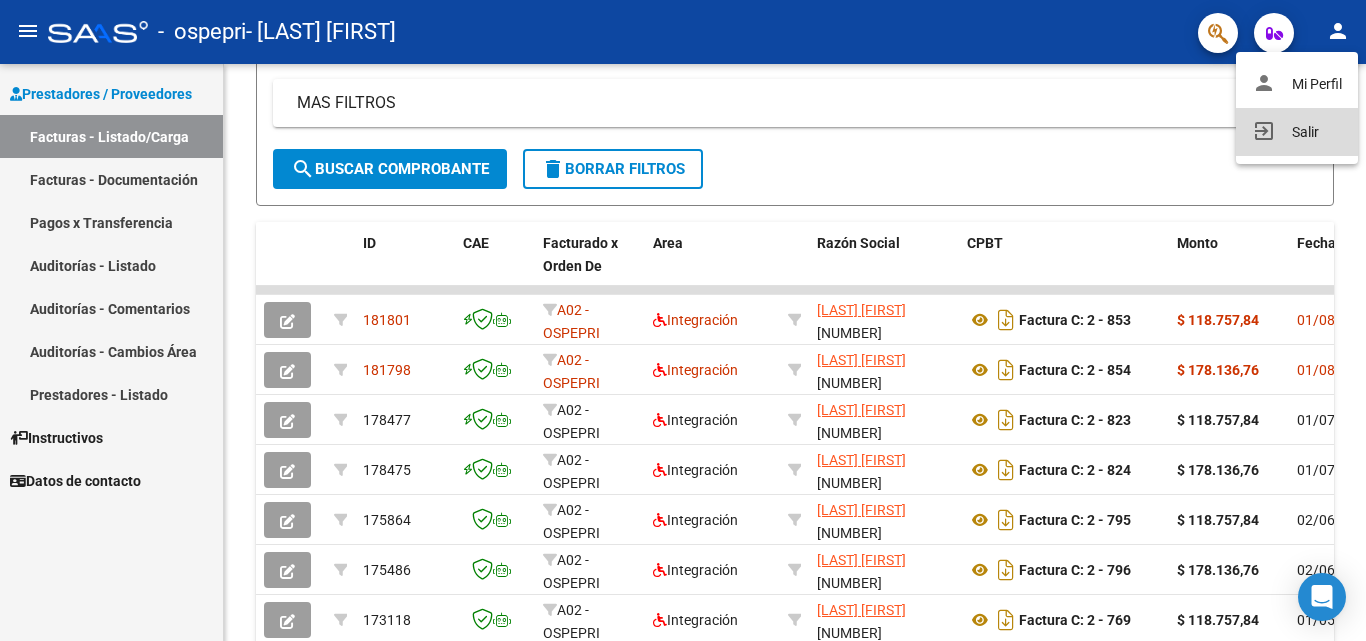 click on "exit_to_app  Salir" at bounding box center [1297, 132] 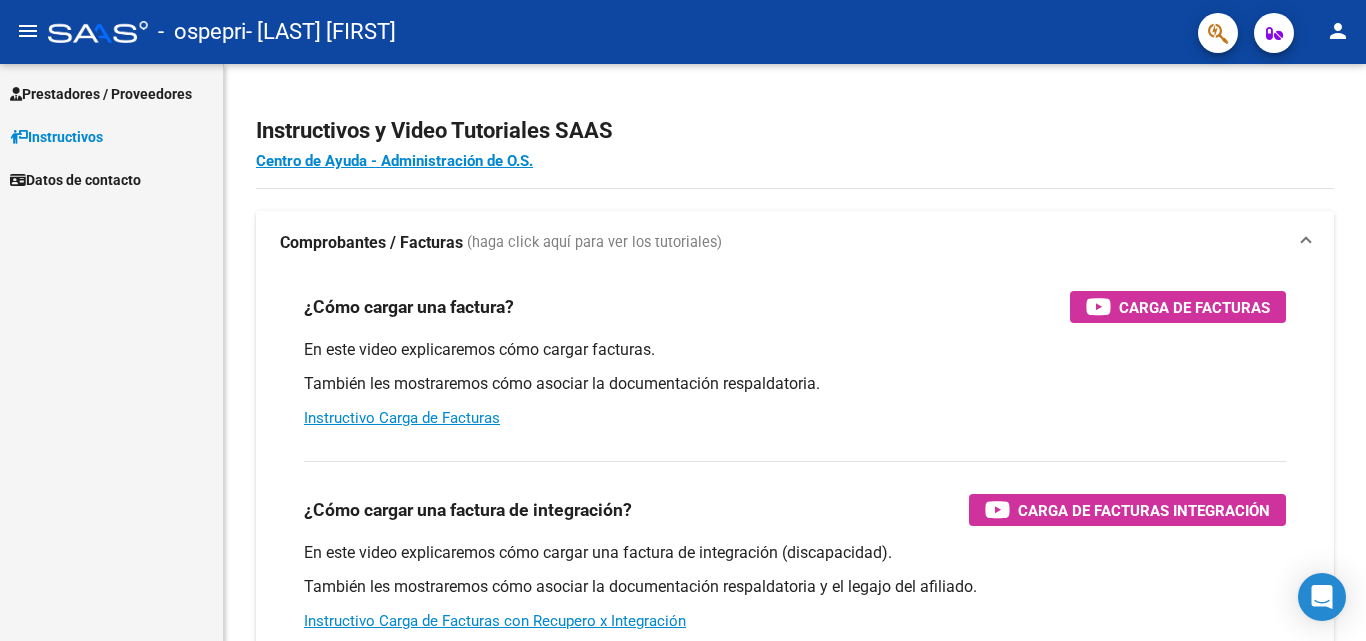 scroll, scrollTop: 0, scrollLeft: 0, axis: both 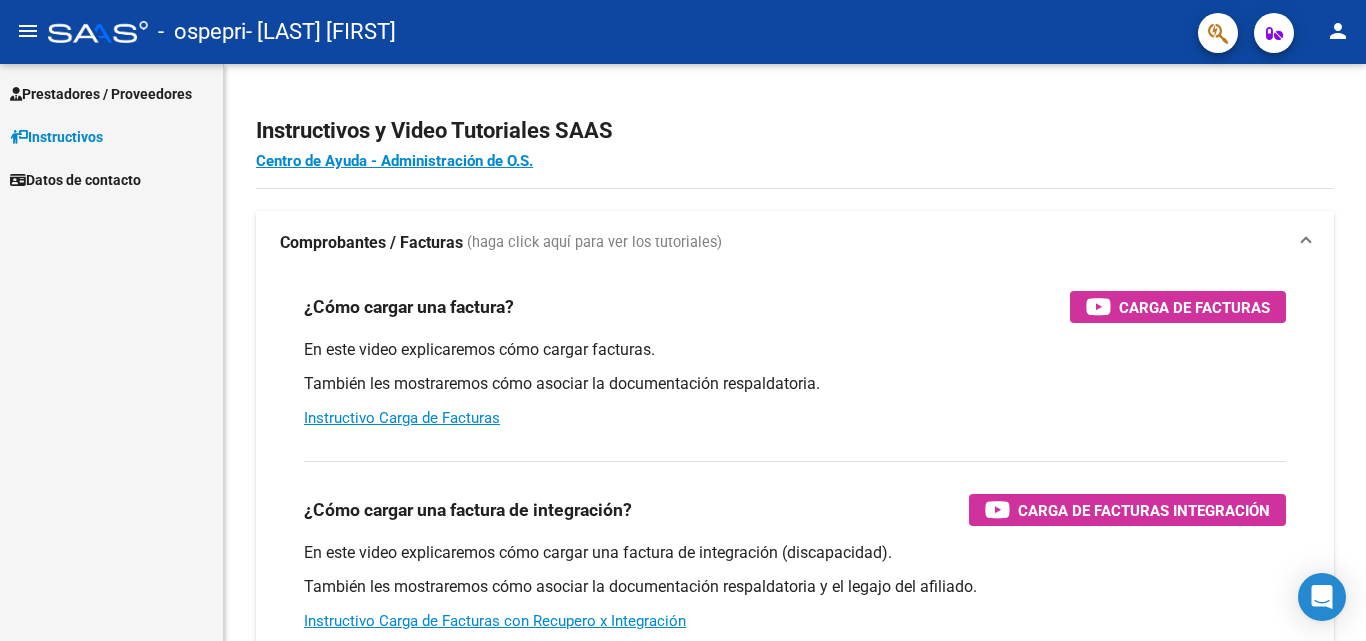 click on "Prestadores / Proveedores" at bounding box center (101, 94) 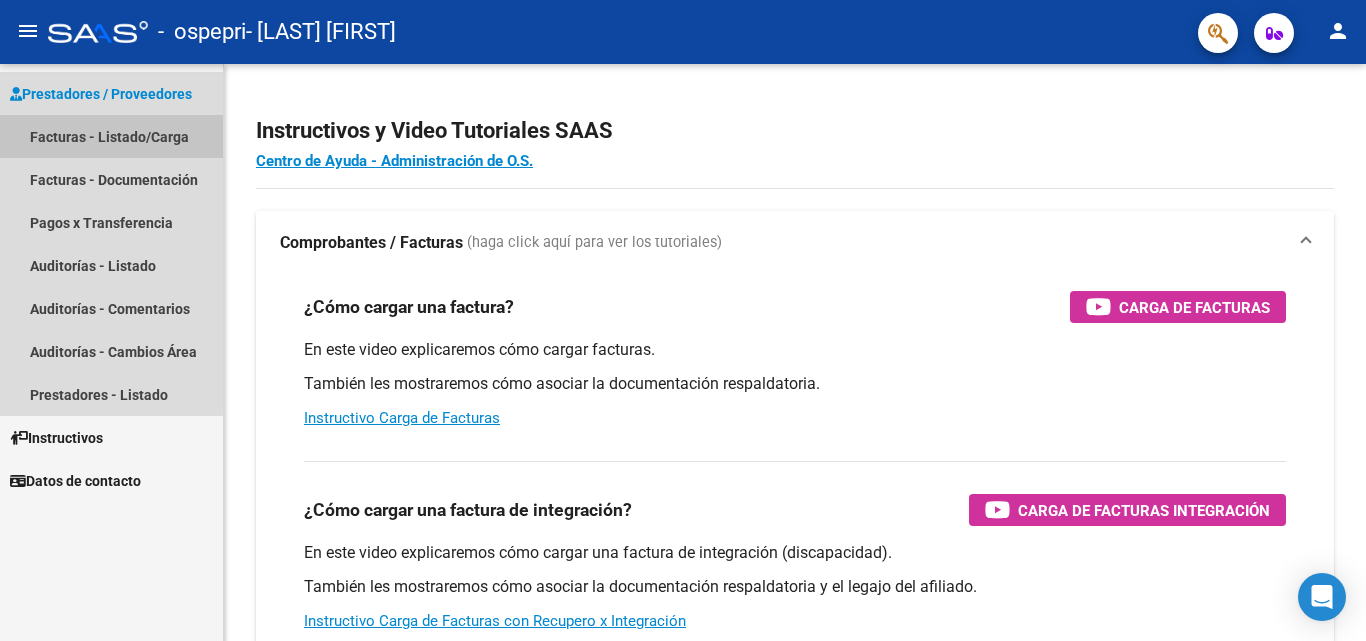click on "Facturas - Listado/Carga" at bounding box center [111, 136] 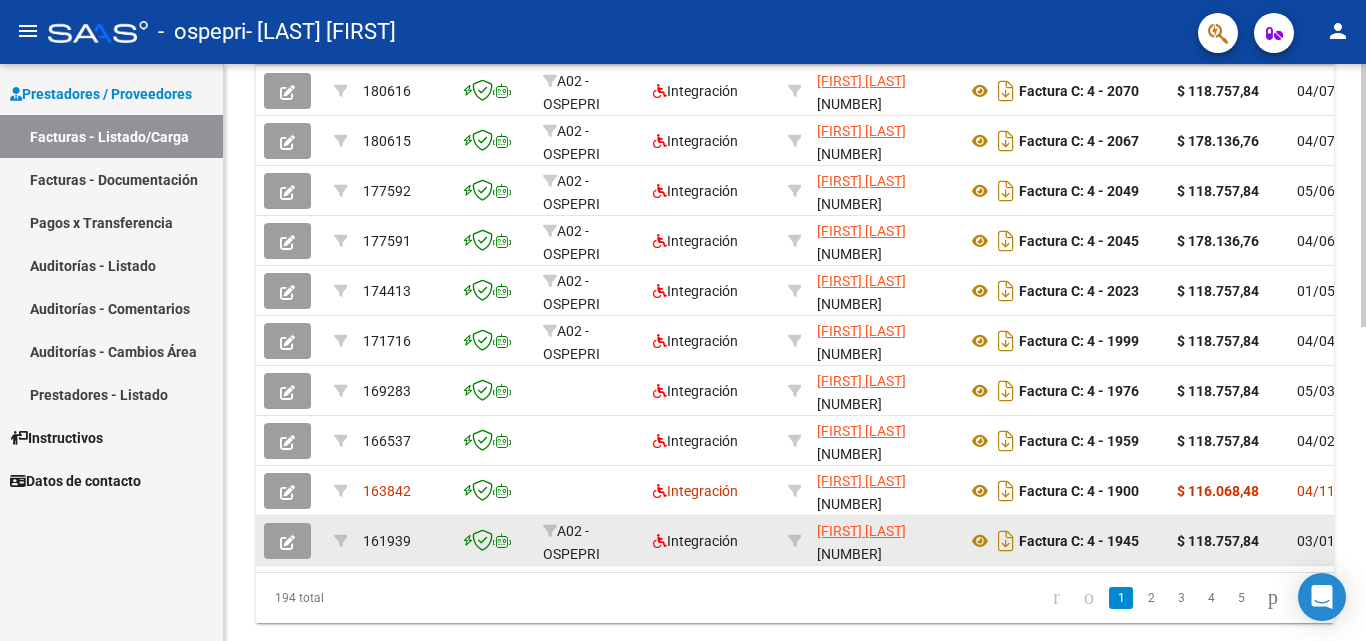 scroll, scrollTop: 691, scrollLeft: 0, axis: vertical 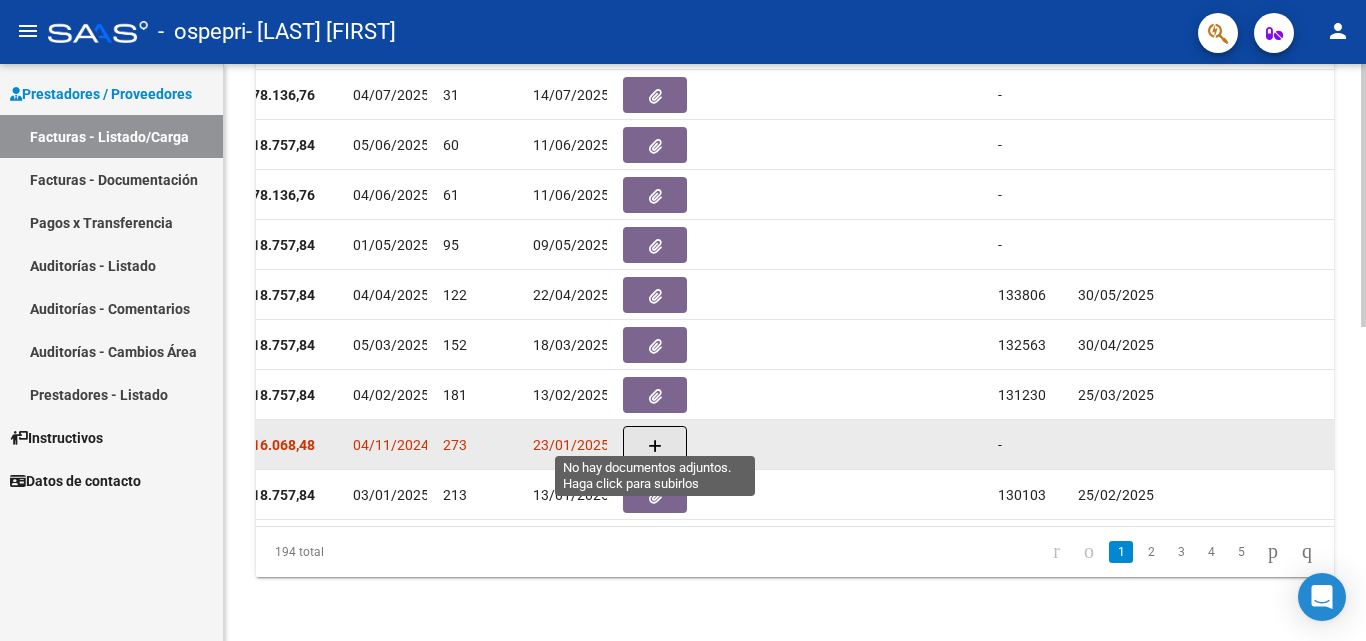 click 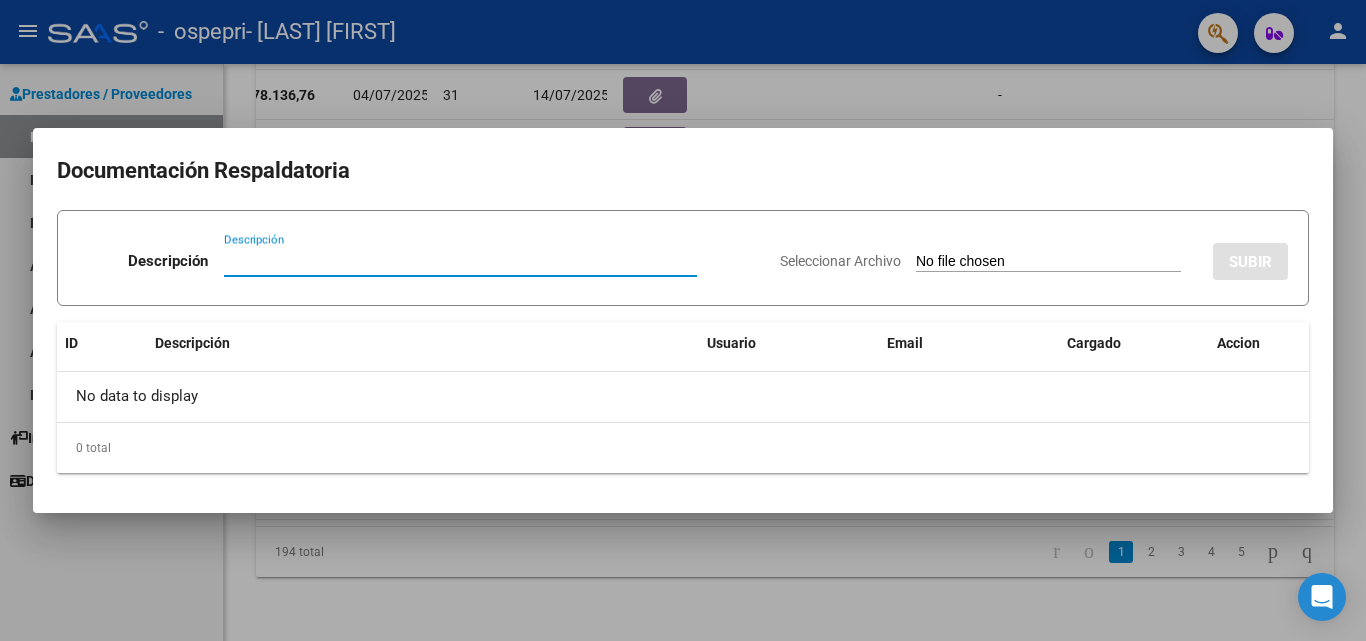 click at bounding box center (683, 320) 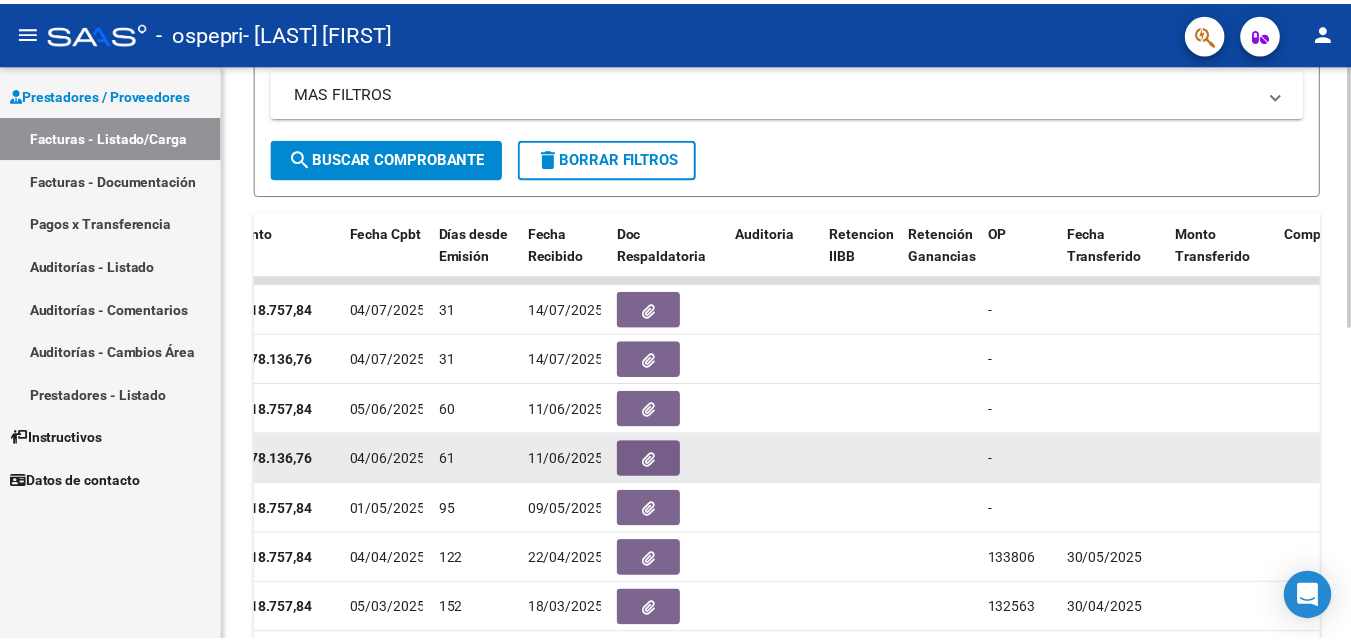 scroll, scrollTop: 291, scrollLeft: 0, axis: vertical 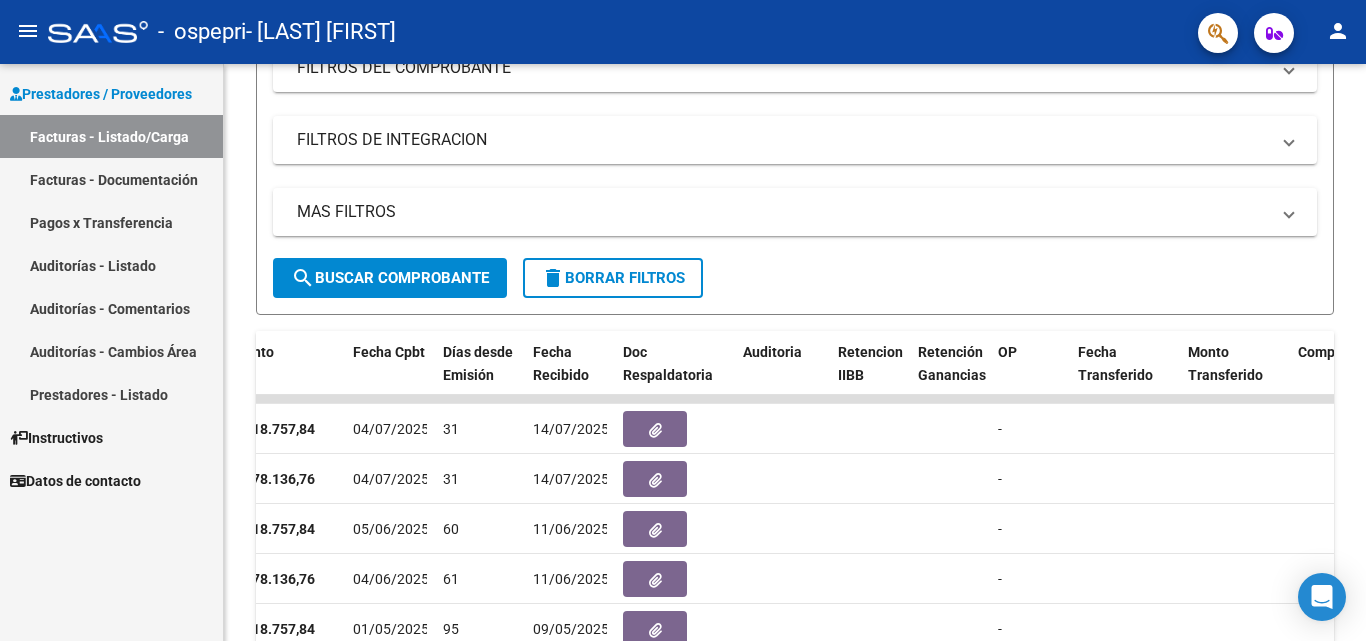 click on "person" 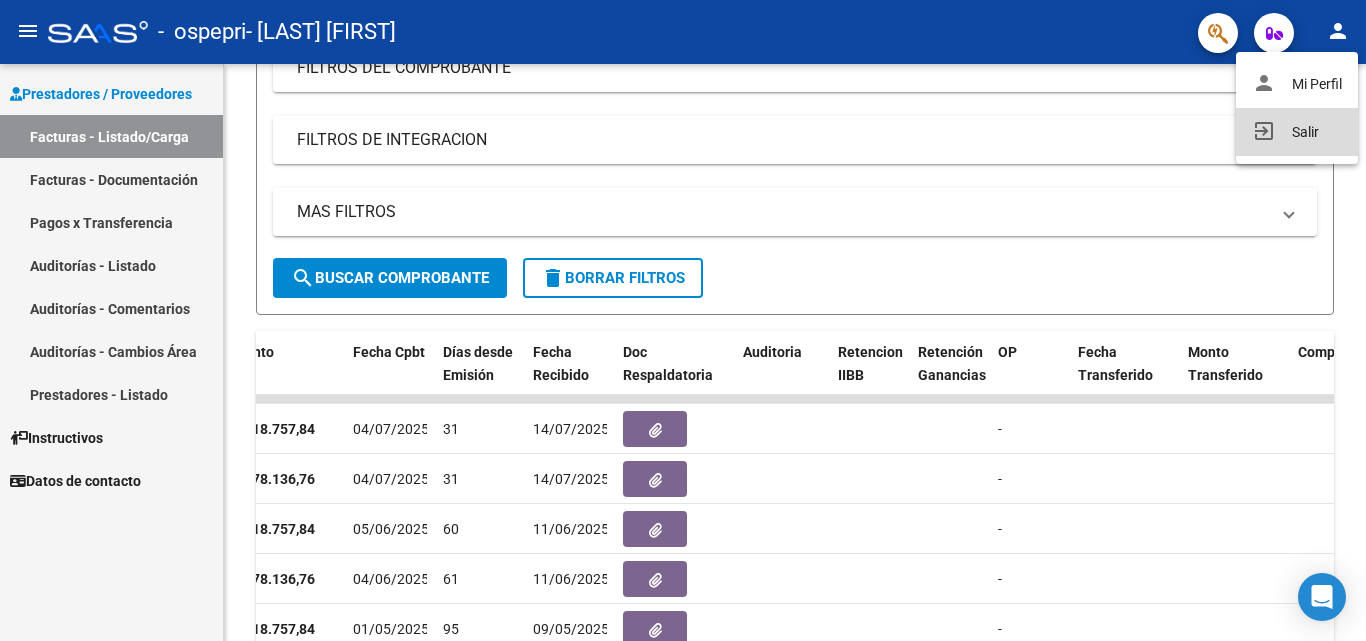 click on "exit_to_app  Salir" at bounding box center (1297, 132) 